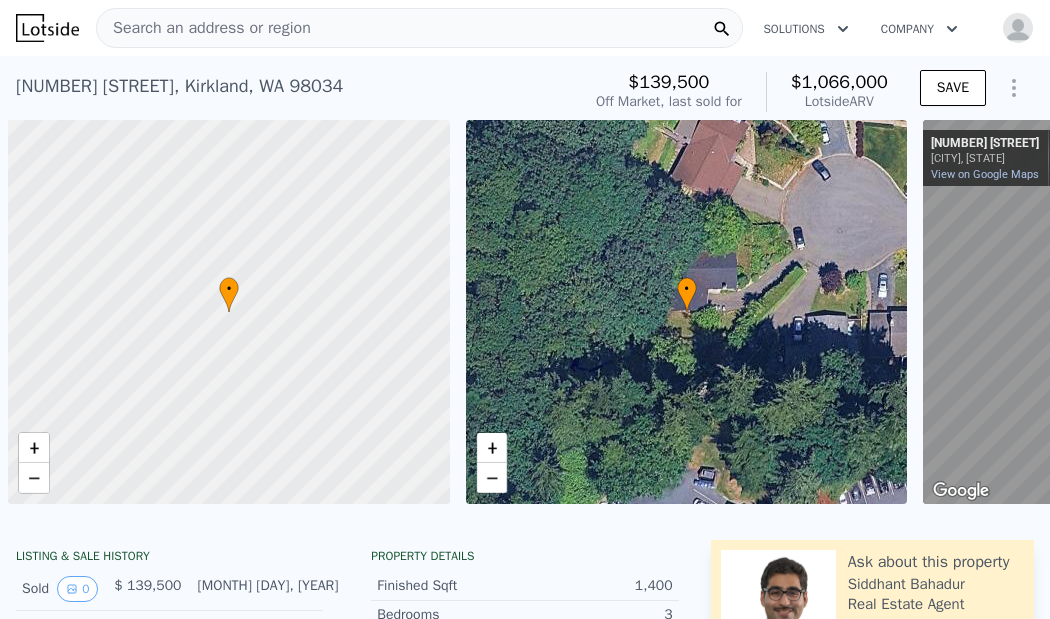 scroll, scrollTop: 0, scrollLeft: 0, axis: both 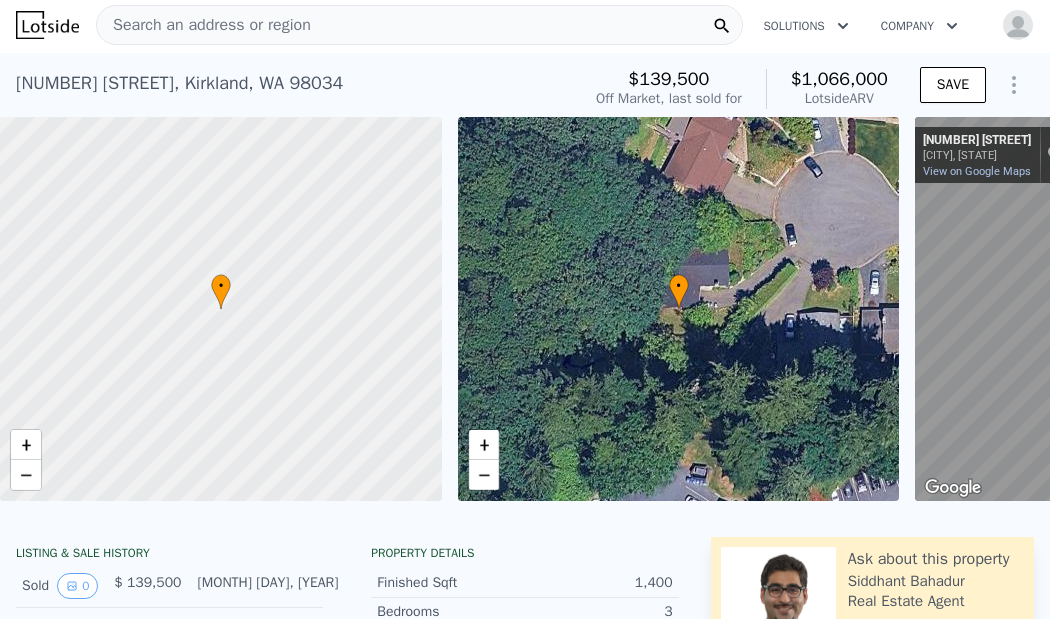click on "Open user menu" at bounding box center (1014, 25) 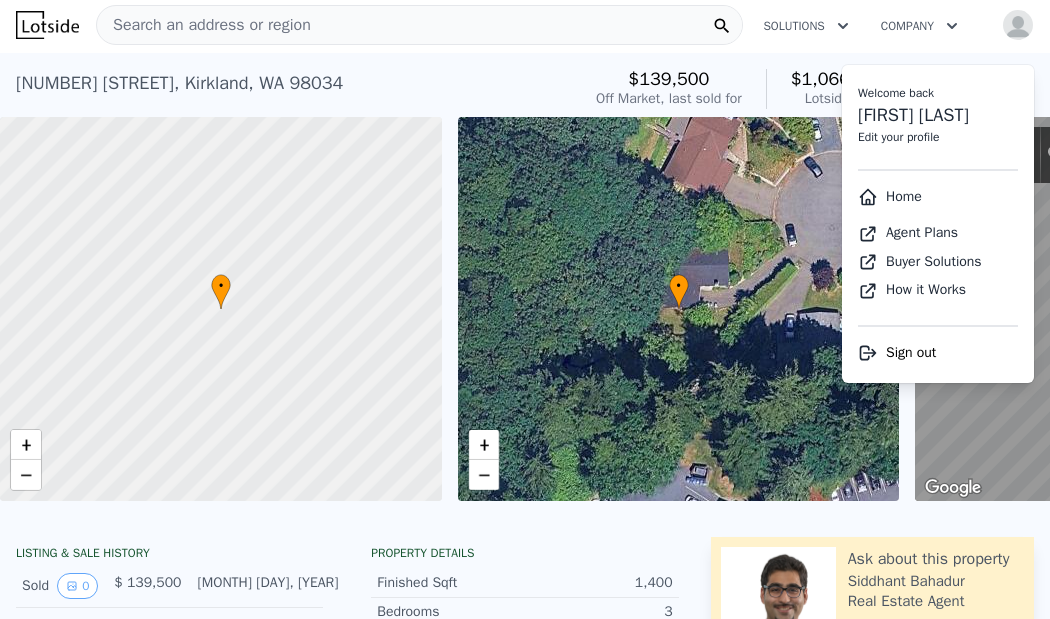 click on "Search an address or region" at bounding box center [419, 25] 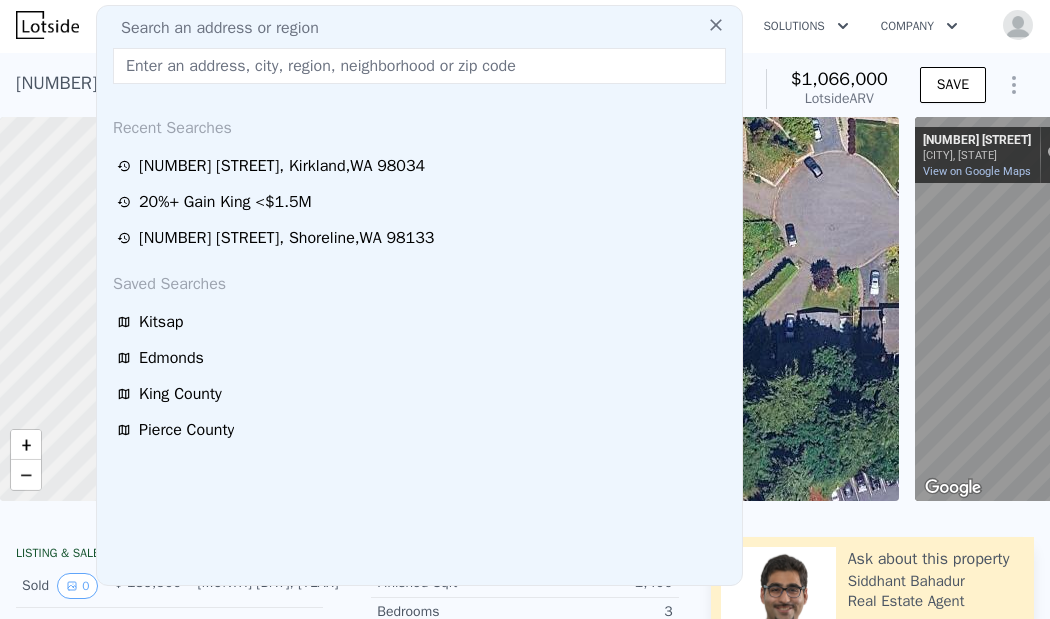 click at bounding box center [419, 66] 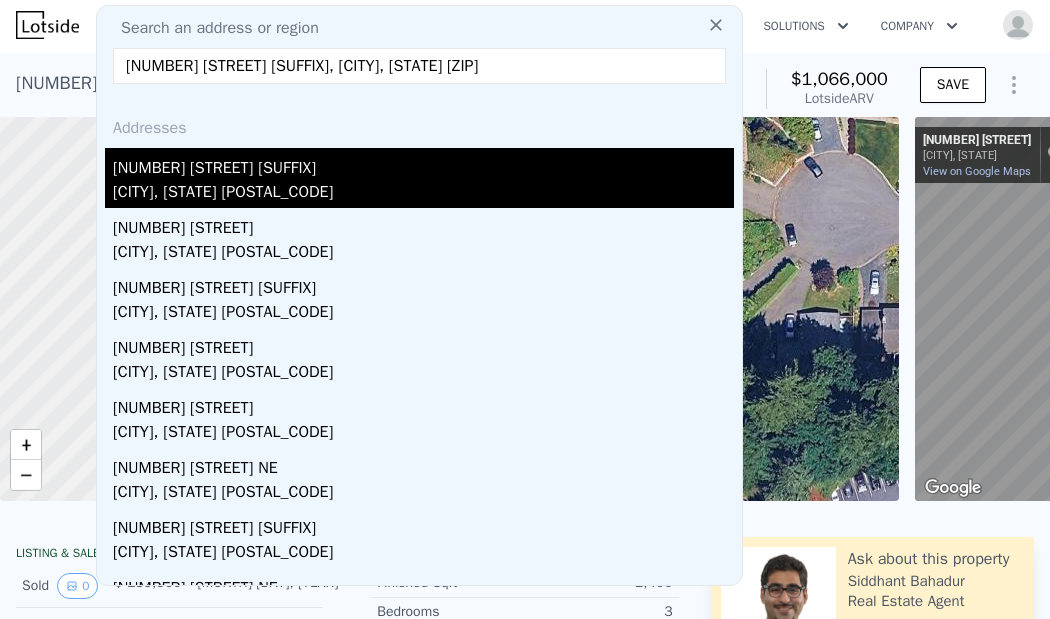 click on "[NUMBER] [STREET] [SUFFIX]" at bounding box center (423, 164) 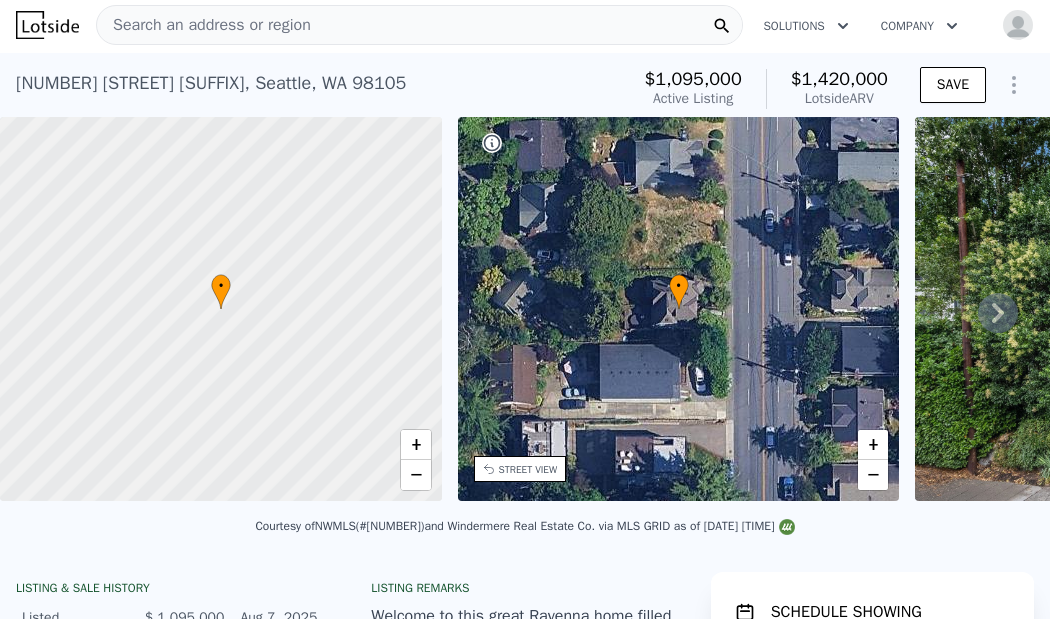 click on "Search an address or region" at bounding box center (419, 25) 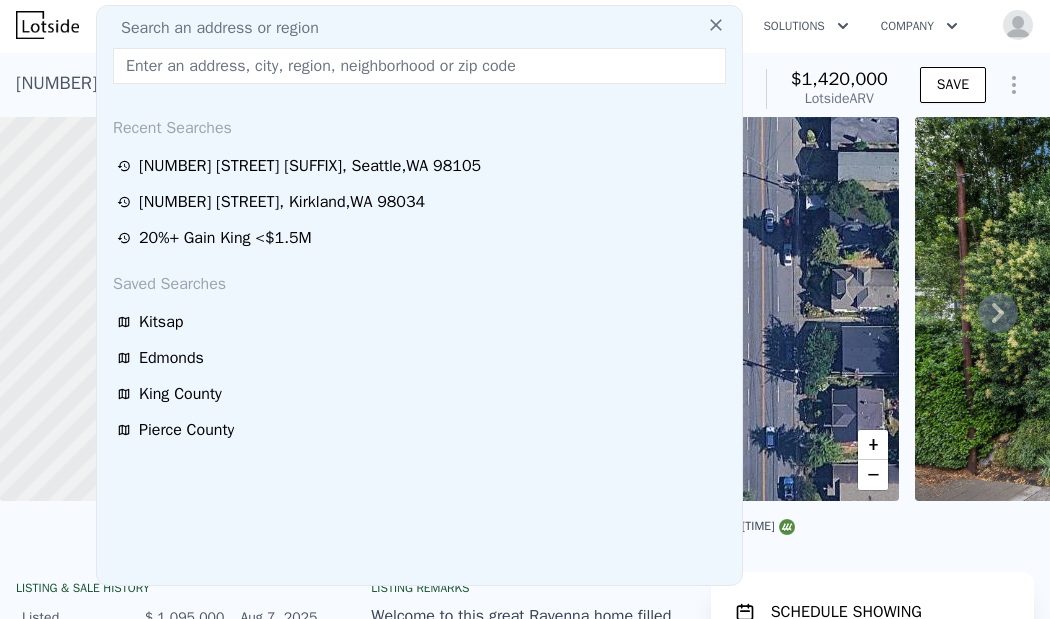 type on "[NUMBER] [STREET], [CITY], [STATE] [POSTAL_CODE]" 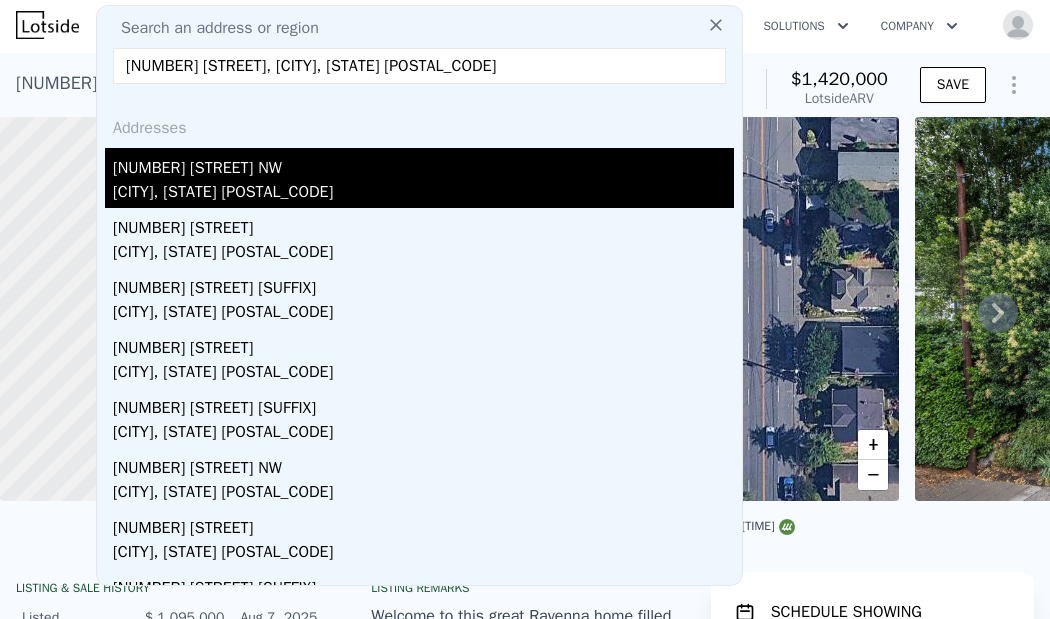 click on "[NUMBER] [STREET] NW" at bounding box center (423, 164) 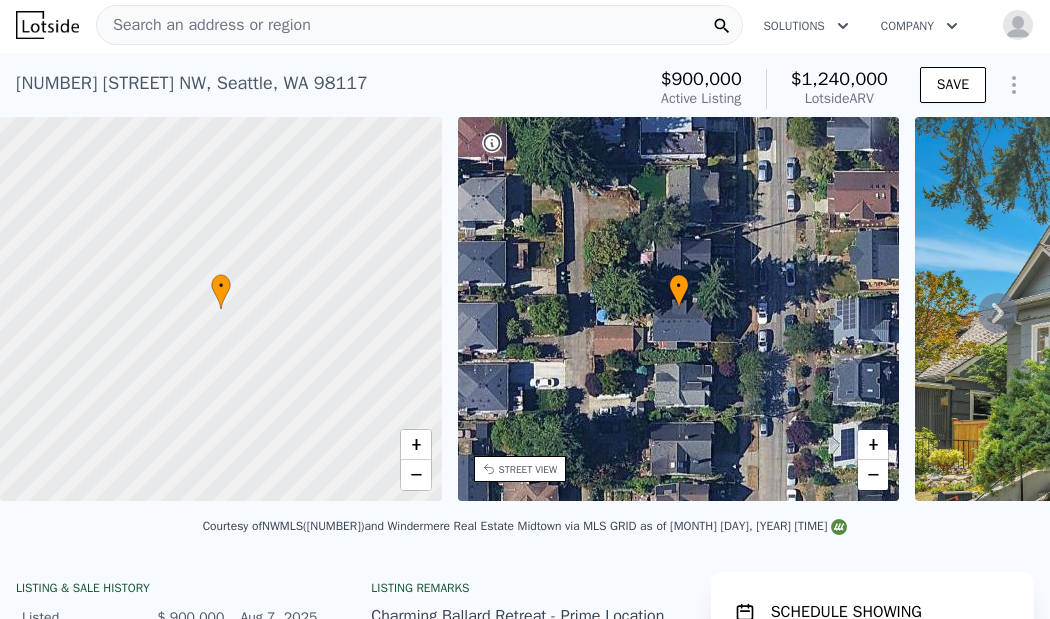 click on "Solutions Company" at bounding box center [862, 25] 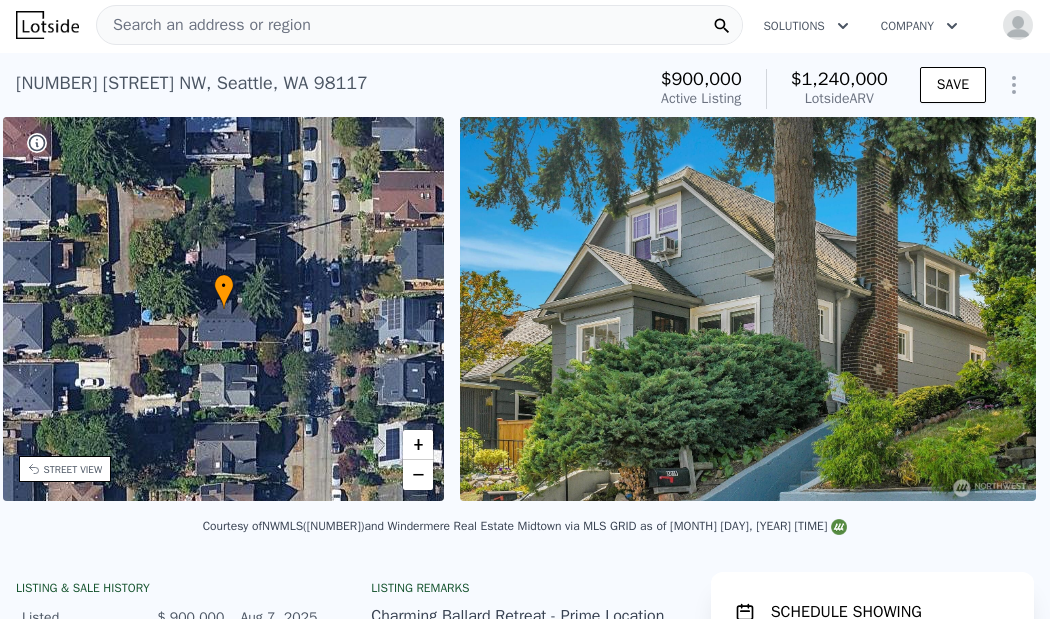 scroll, scrollTop: 0, scrollLeft: 466, axis: horizontal 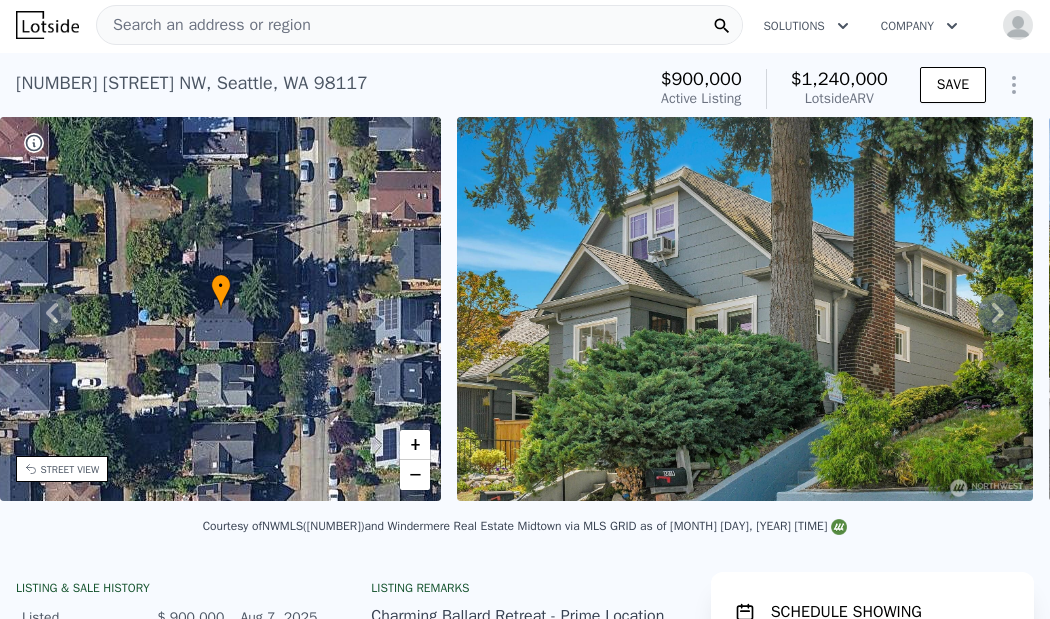 click on "Search an address or region" at bounding box center [419, 25] 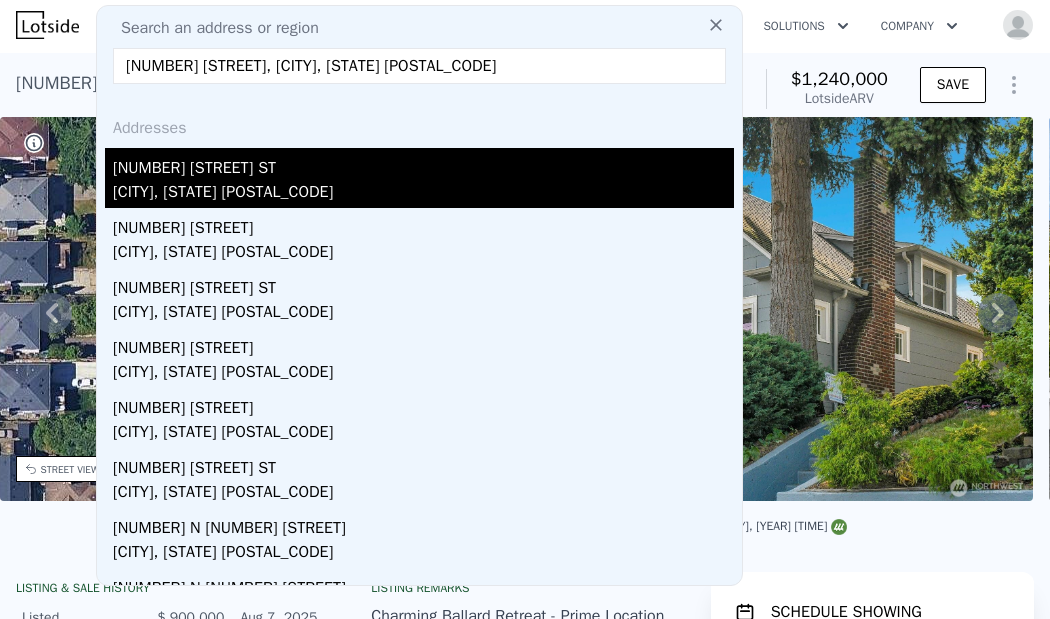 type on "[NUMBER] [STREET], [CITY], [STATE] [POSTAL_CODE]" 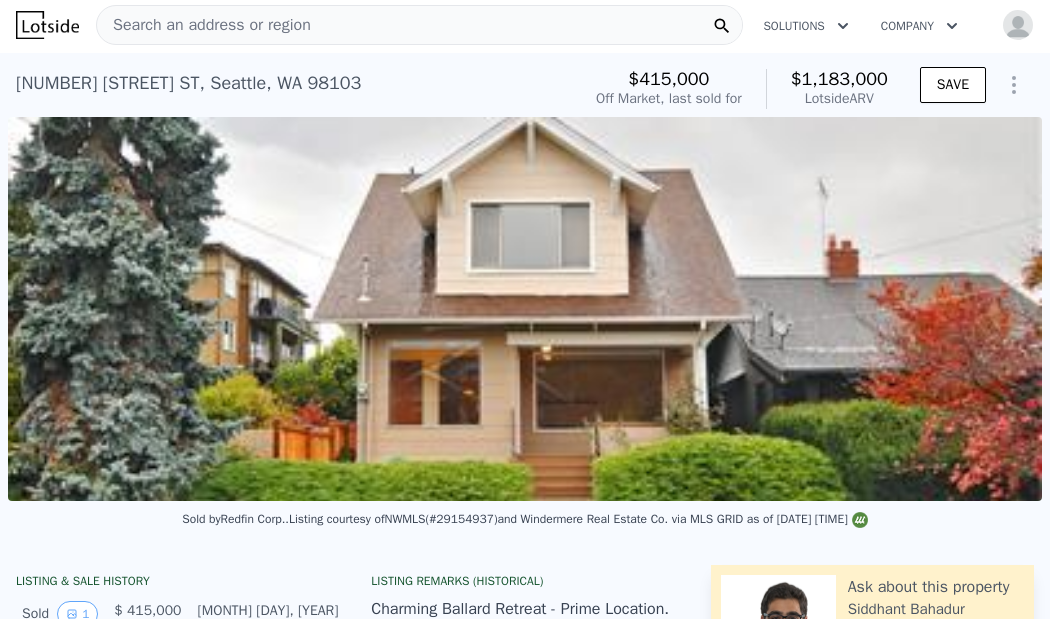 scroll, scrollTop: 0, scrollLeft: 915, axis: horizontal 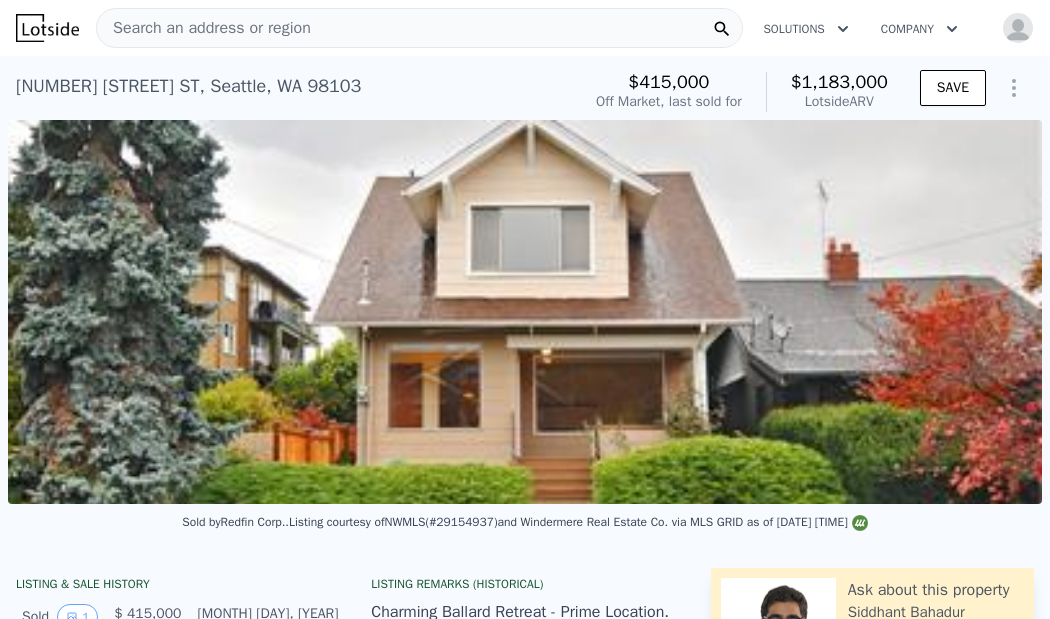 click on "Search an address or region" at bounding box center (419, 28) 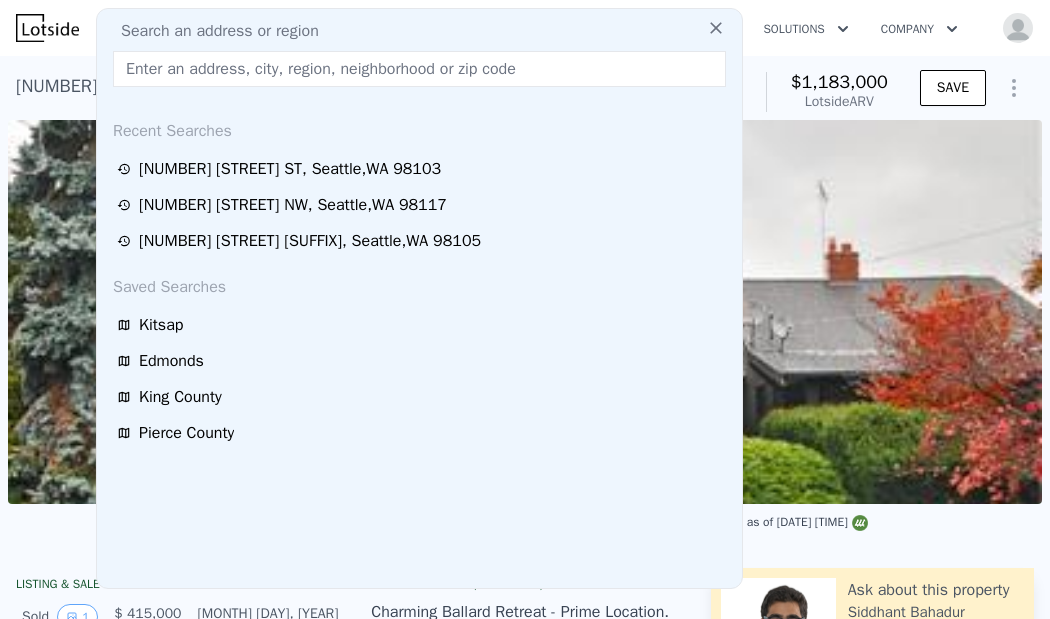 type on "[NUMBER] [STREET], [CITY], [STATE] [POSTAL_CODE]" 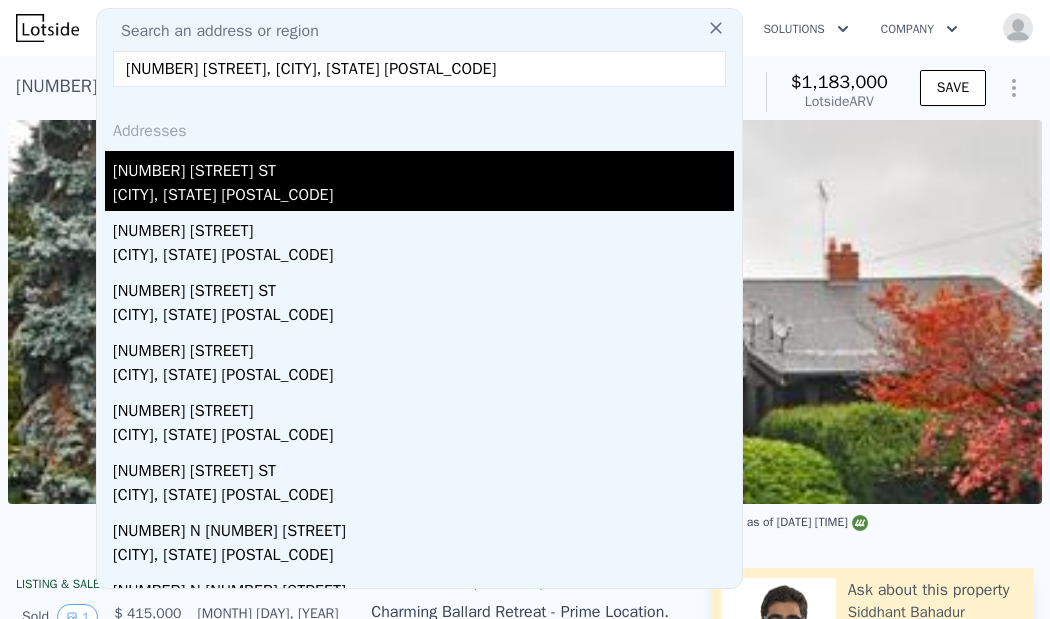 click on "[NUMBER] [STREET] ST" at bounding box center (423, 167) 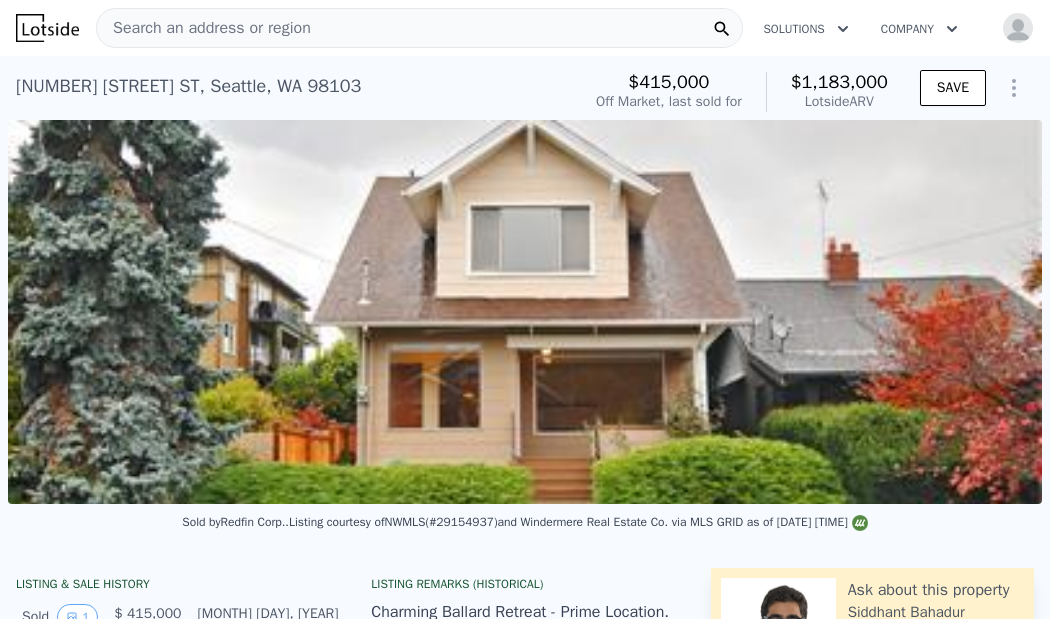 click on "Search an address or region Solutions Company Open main menu Open user menu" at bounding box center [525, 28] 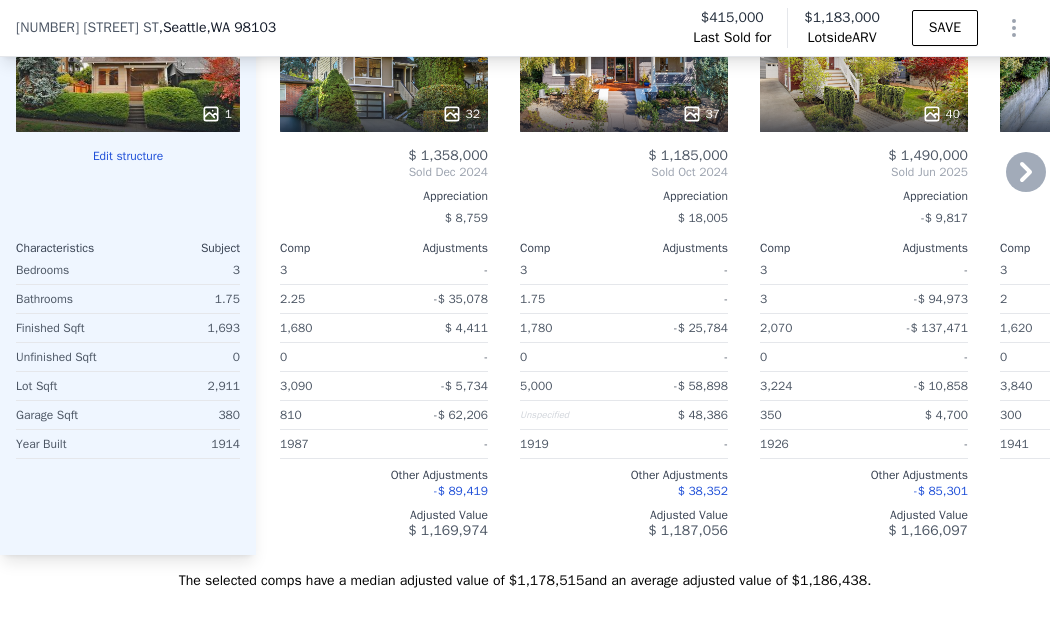 scroll, scrollTop: 2652, scrollLeft: 0, axis: vertical 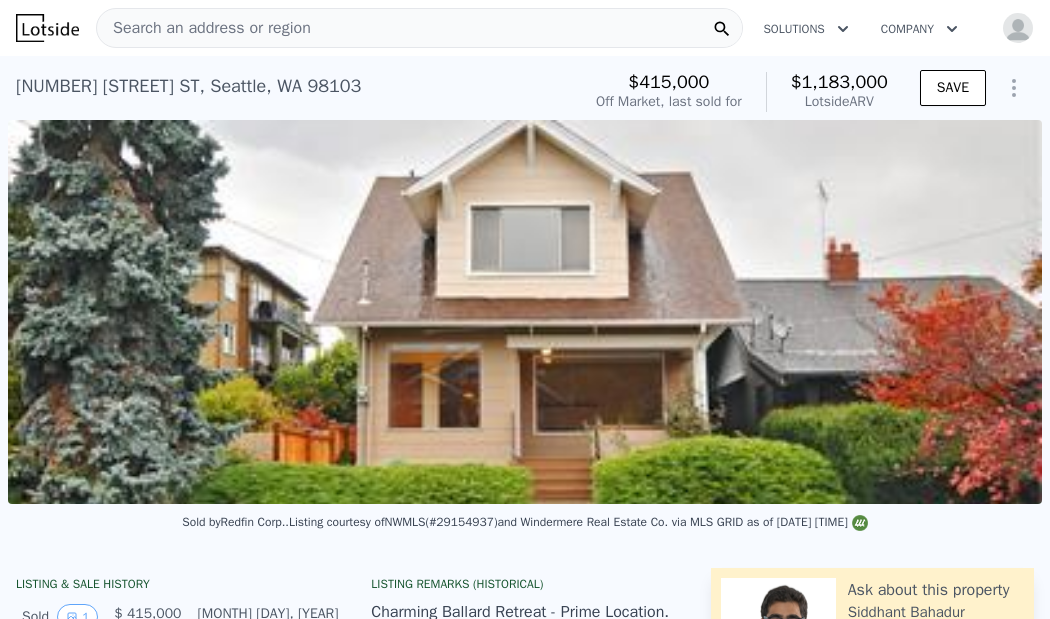 click on "Search an address or region" at bounding box center (419, 28) 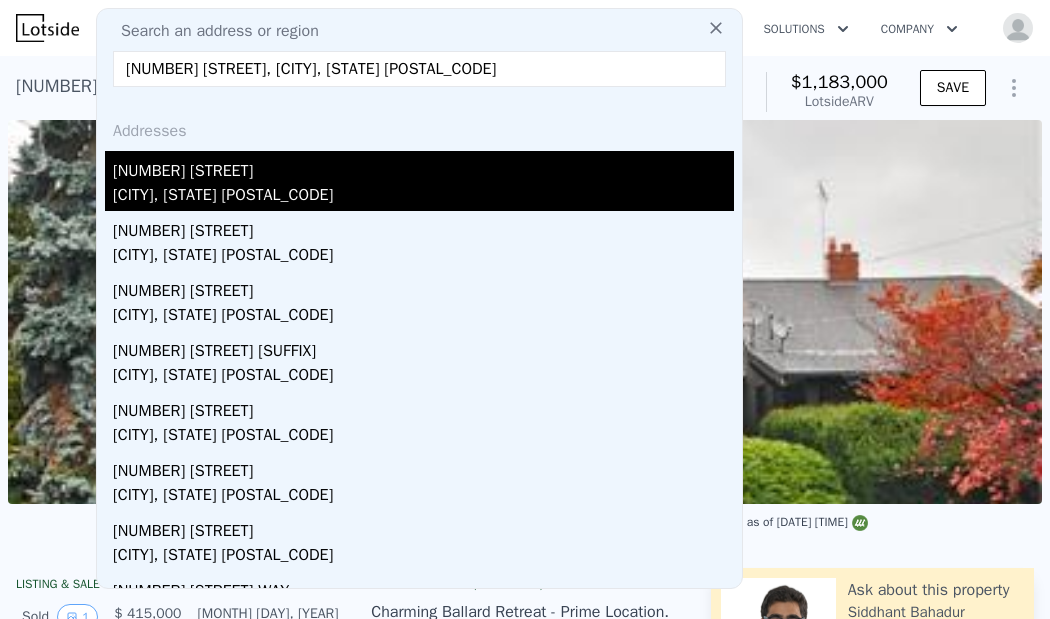 type on "[NUMBER] [STREET], [CITY], [STATE] [POSTAL_CODE]" 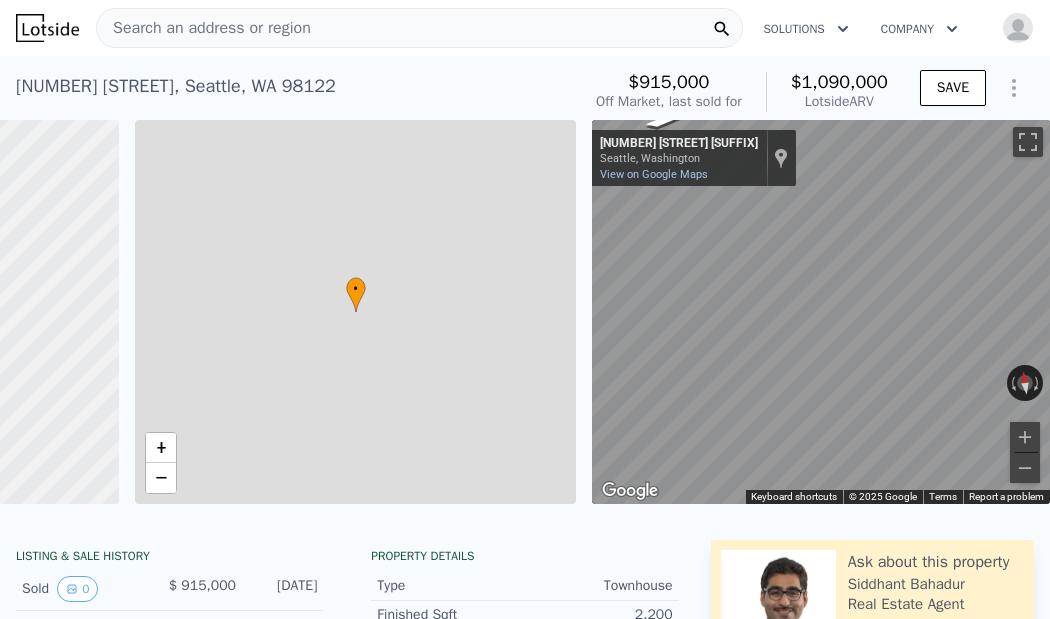 scroll, scrollTop: 0, scrollLeft: 331, axis: horizontal 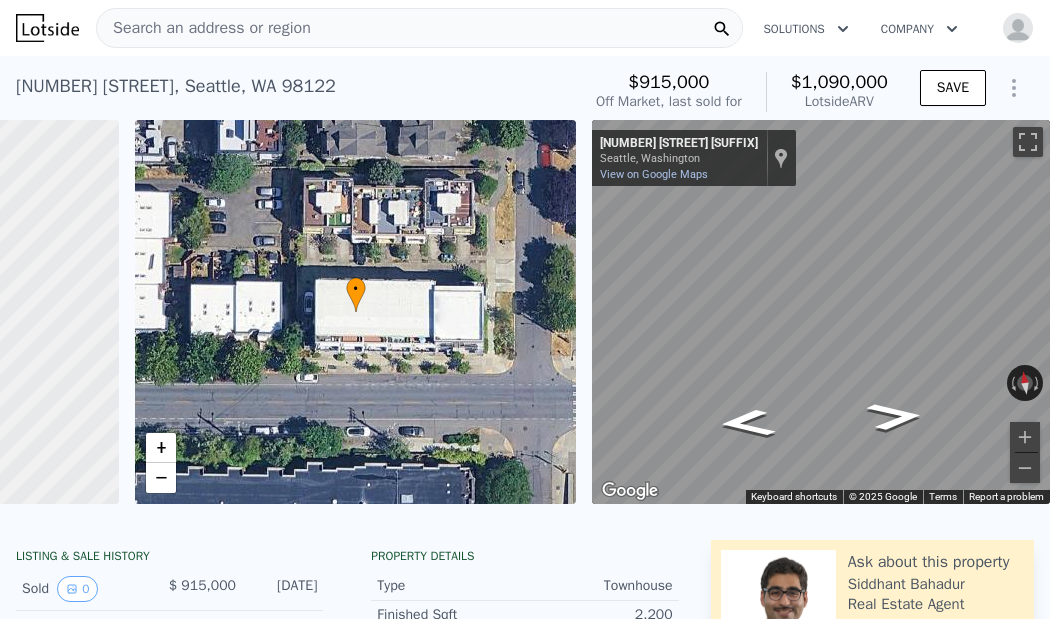 click on "Search an address or region" at bounding box center (419, 28) 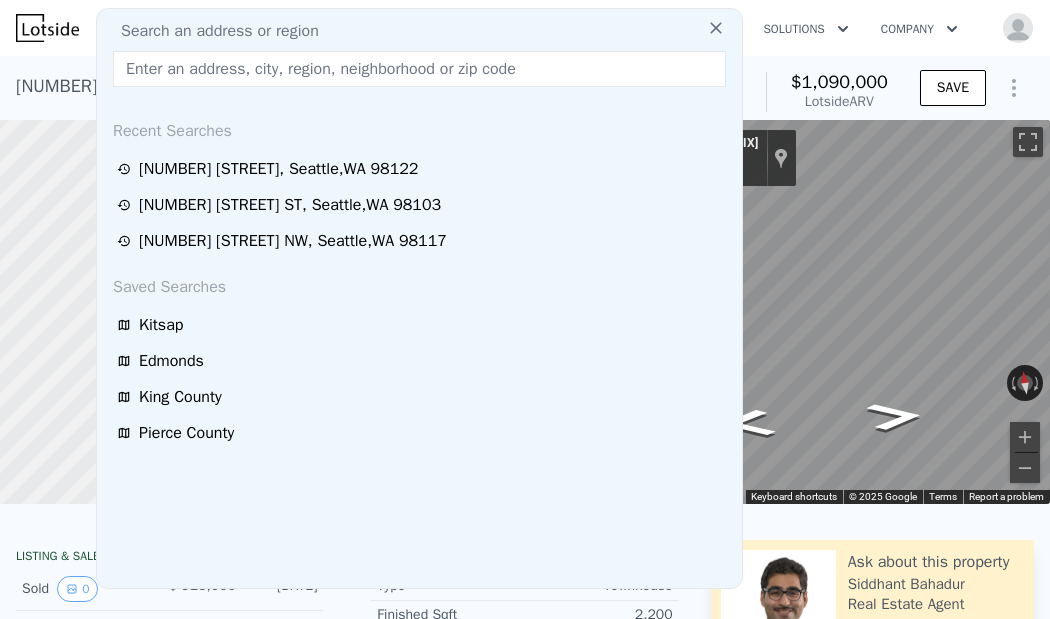 type on "[NUMBER] [STREET], [CITY], [STATE] [POSTAL_CODE]" 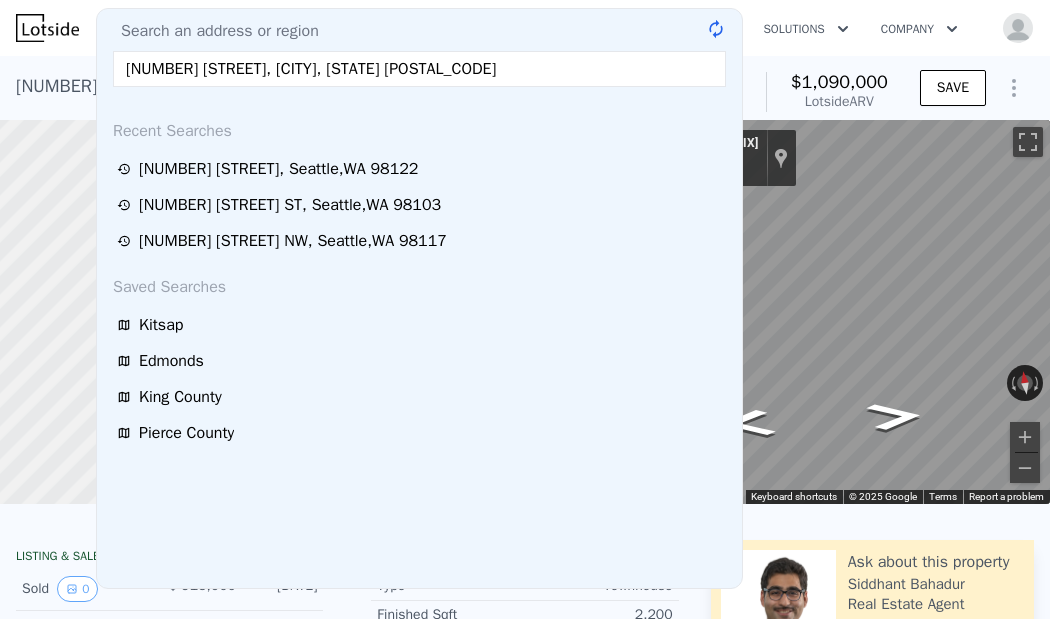 click on "Search an address or region Search an address or region [NUMBER] [STREET], [CITY], [STATE] [POSTAL_CODE] [NUMBER] [STREET], [CITY], [STATE] [POSTAL_CODE] [NUMBER] [STREET], [CITY], [STATE] [POSTAL_CODE] Saved Searches Kitsap Edmonds King County Pierce County Solutions Company Open main menu Open user menu" at bounding box center (525, 28) 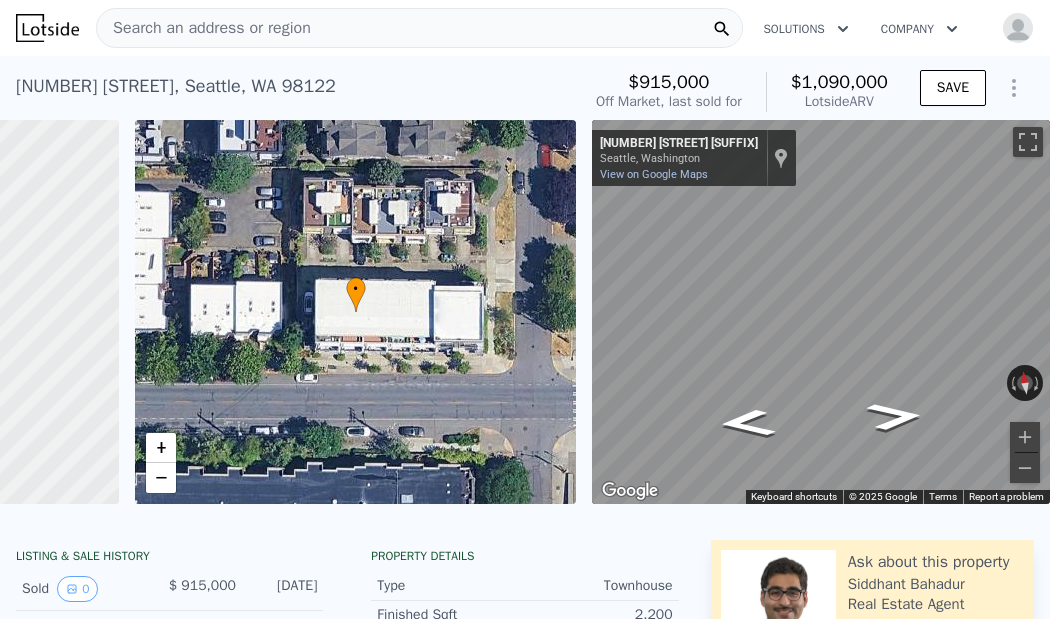 click on "Search an address or region" at bounding box center [419, 28] 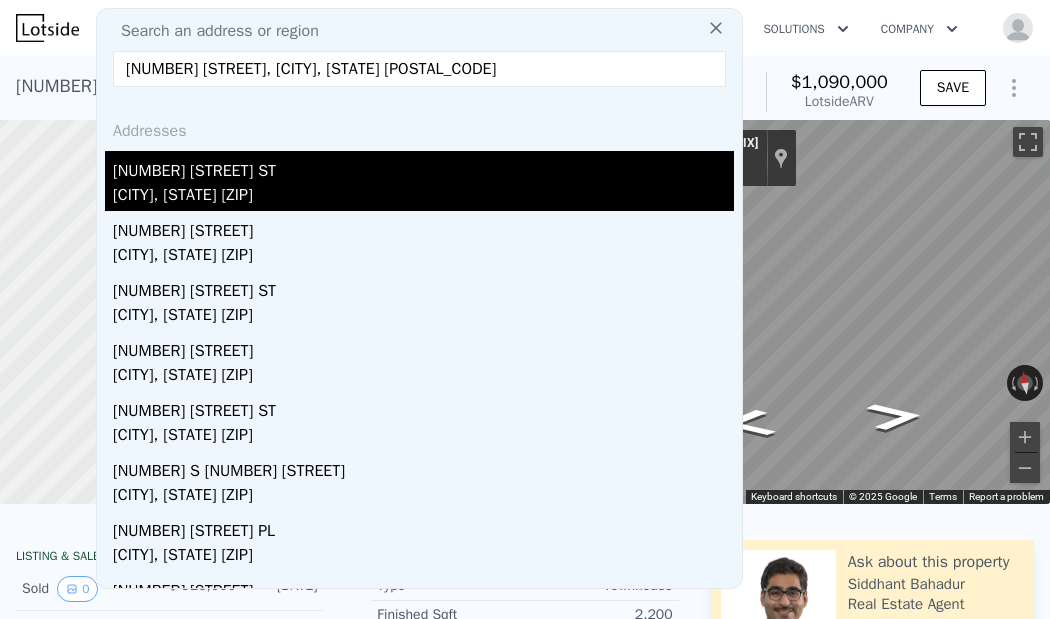 type on "[NUMBER] [STREET], [CITY], [STATE] [POSTAL_CODE]" 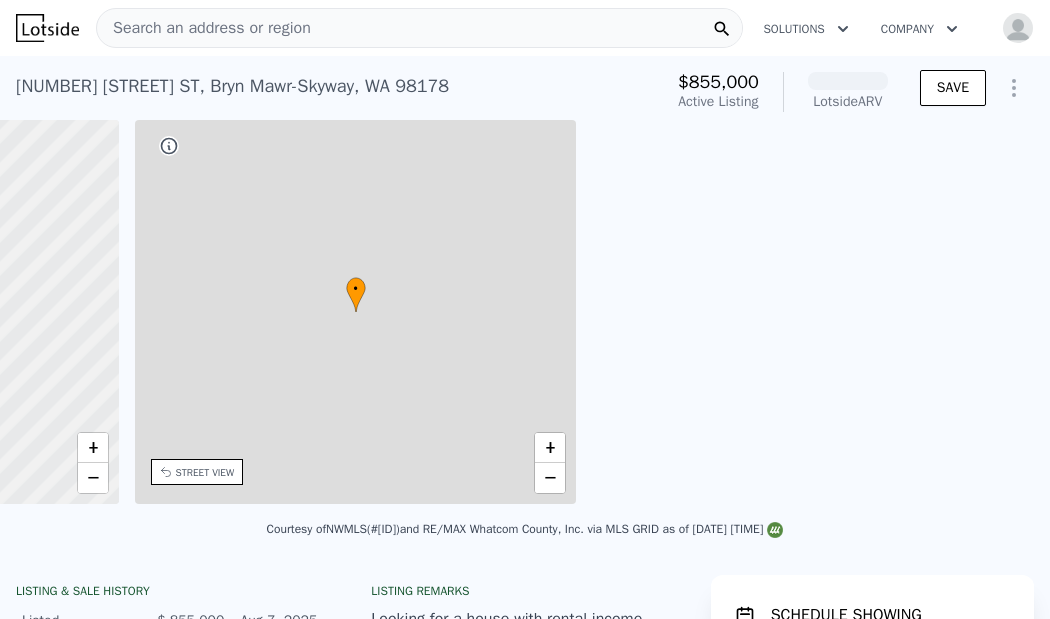 scroll, scrollTop: 0, scrollLeft: 466, axis: horizontal 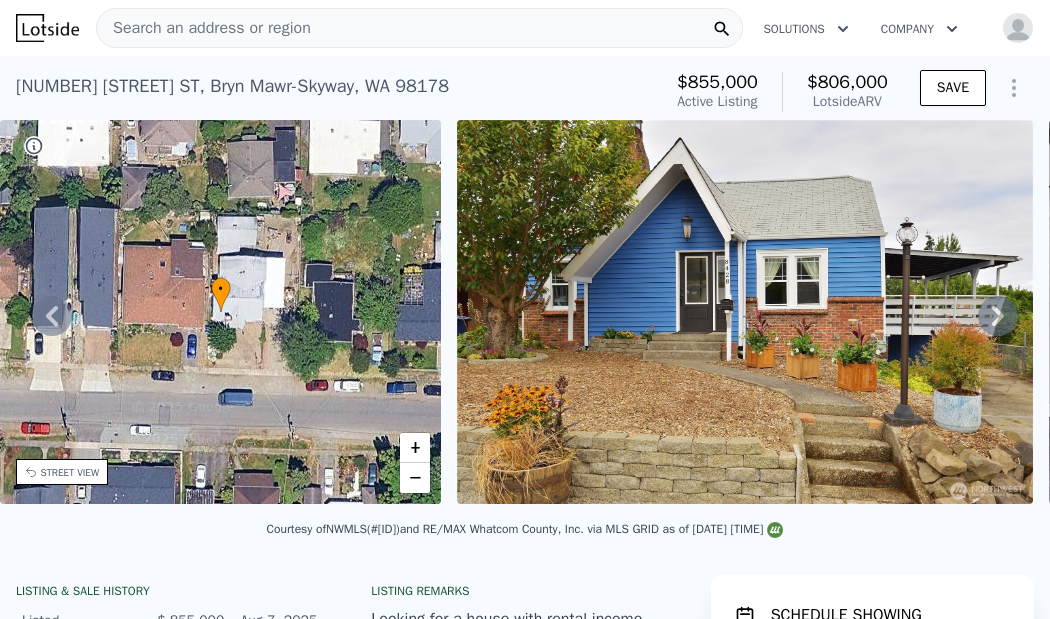 click on "Search an address or region" at bounding box center [419, 28] 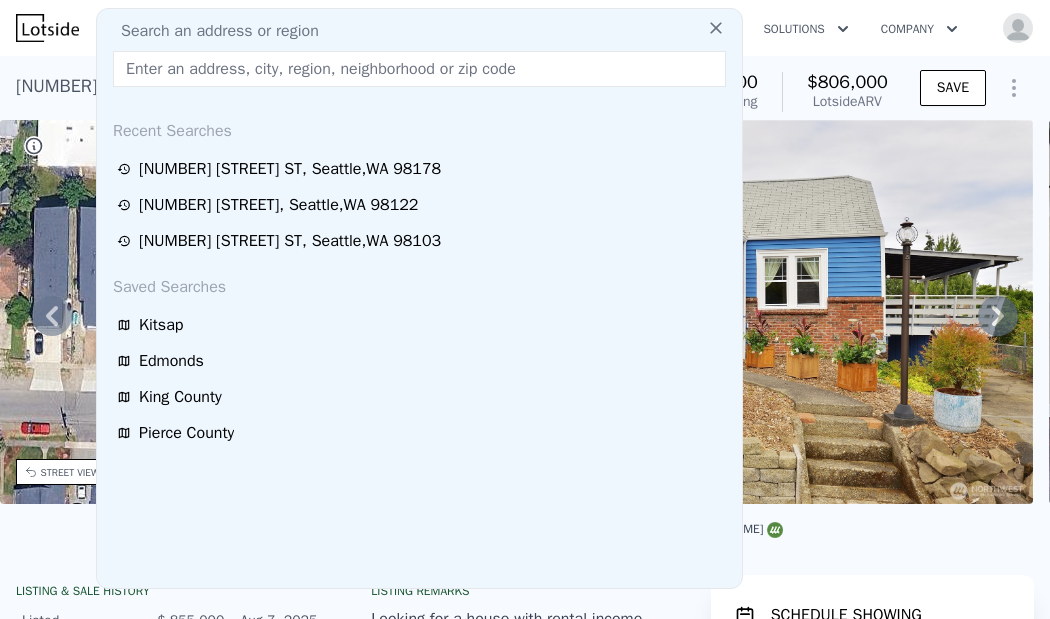 type on "[NUMBER] [STREET] [SUFFIX], [CITY], [STATE] [ZIP]" 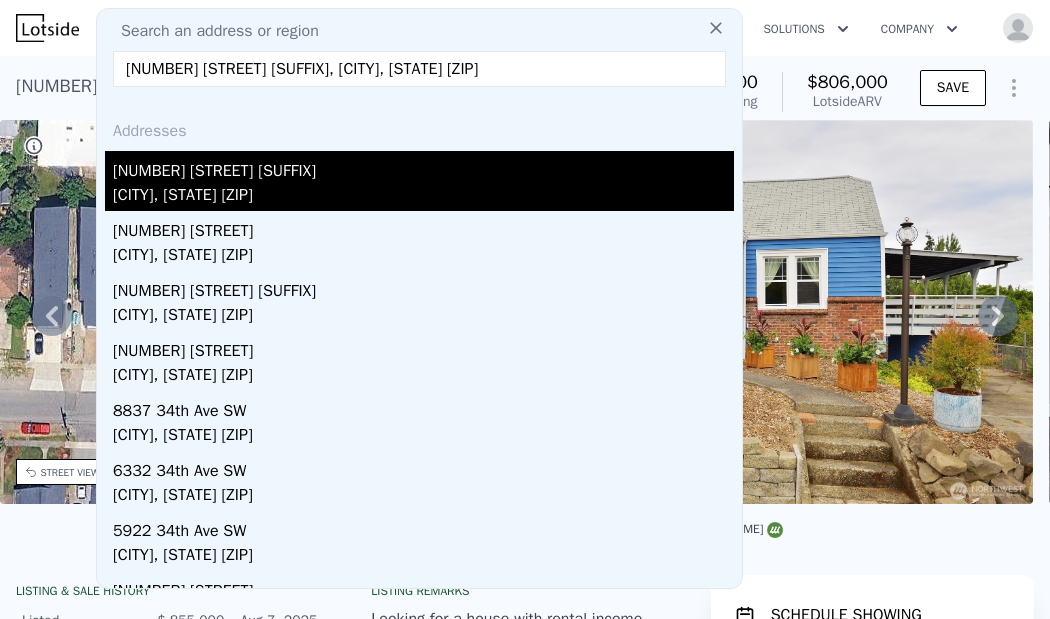 click on "[CITY], [STATE] [ZIP]" at bounding box center [423, 197] 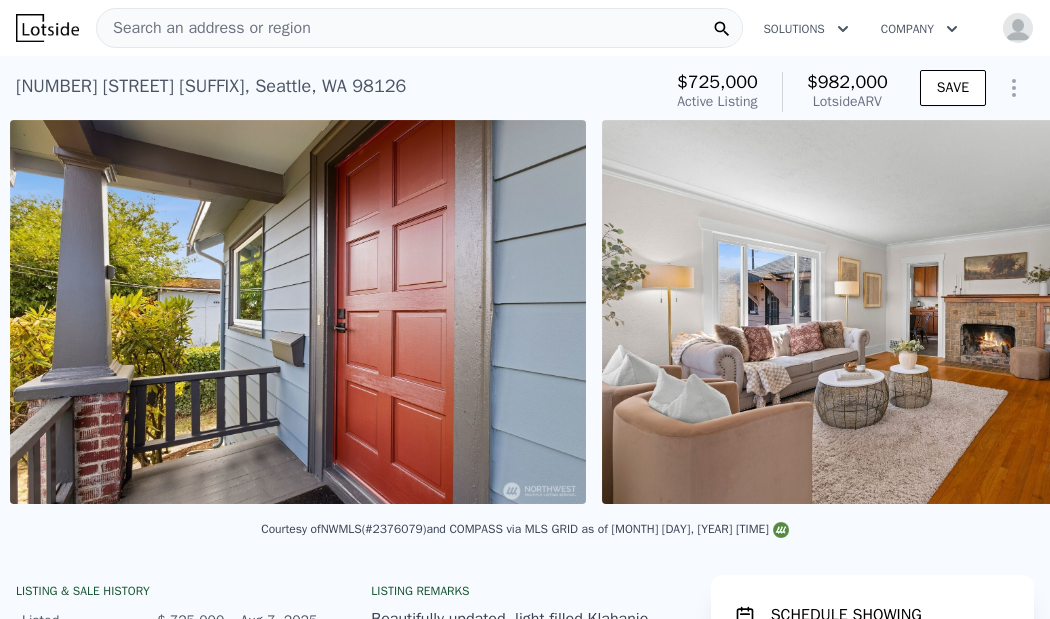 scroll, scrollTop: 0, scrollLeft: 1507, axis: horizontal 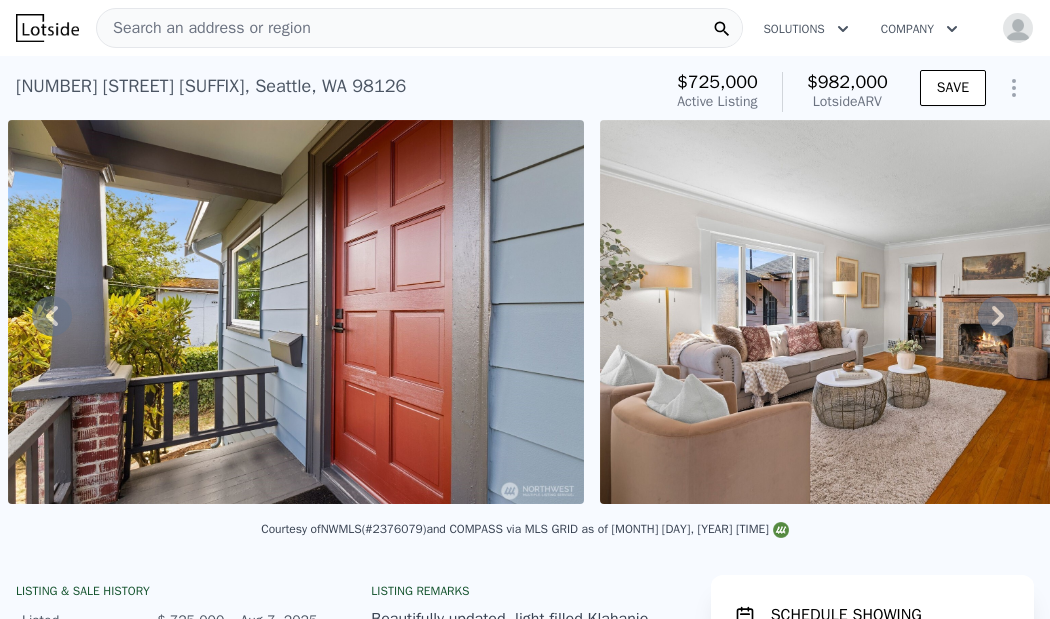 click on "Search an address or region" at bounding box center (419, 28) 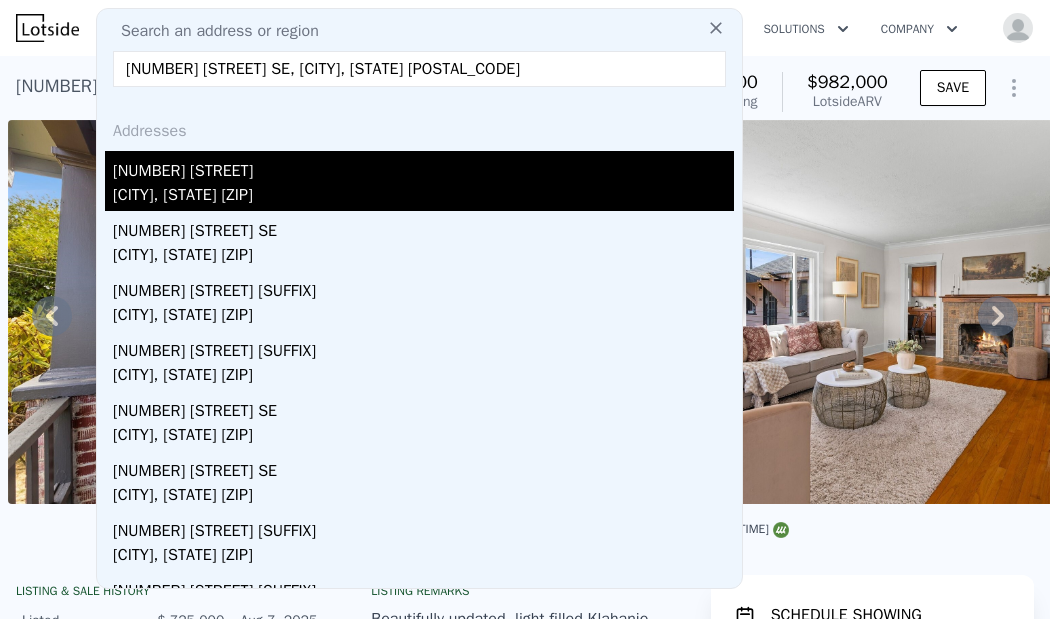 type on "[NUMBER] [STREET] SE, [CITY], [STATE] [POSTAL_CODE]" 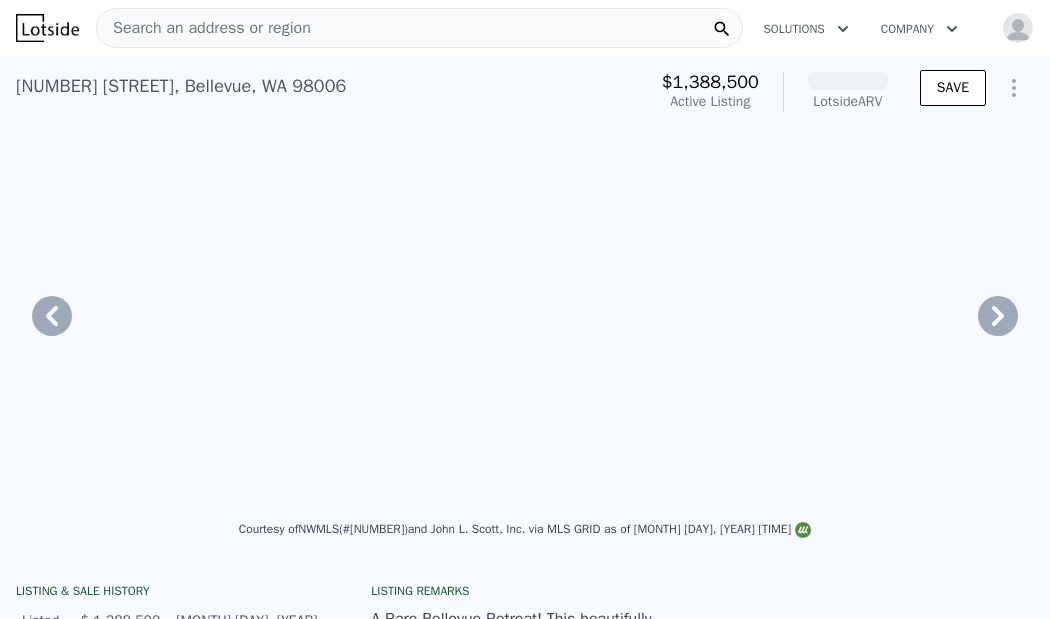 scroll, scrollTop: 0, scrollLeft: 1373, axis: horizontal 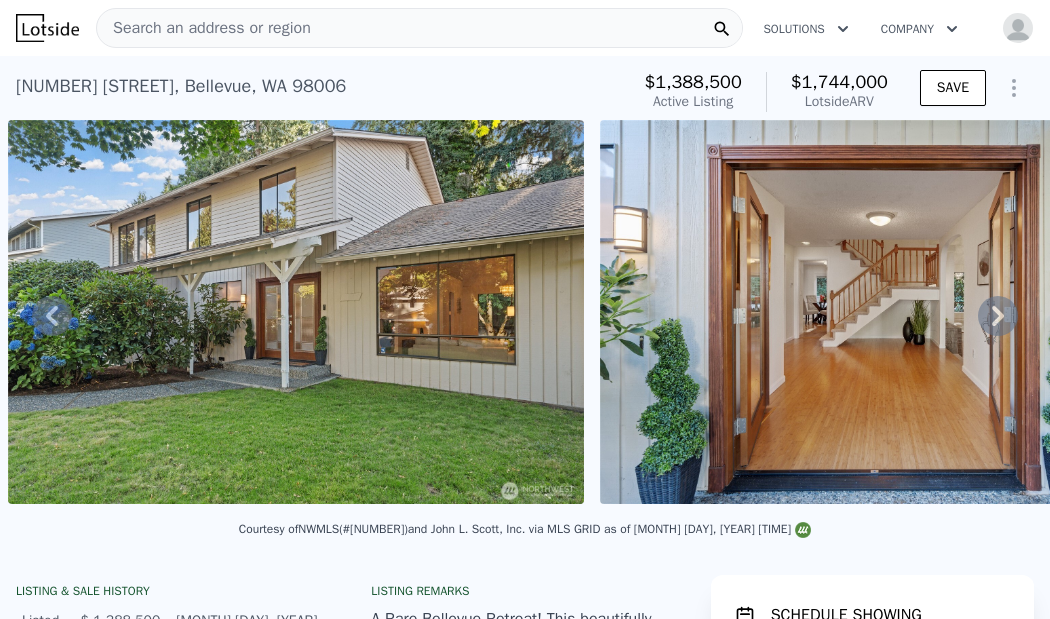 click on "Search an address or region" at bounding box center [419, 28] 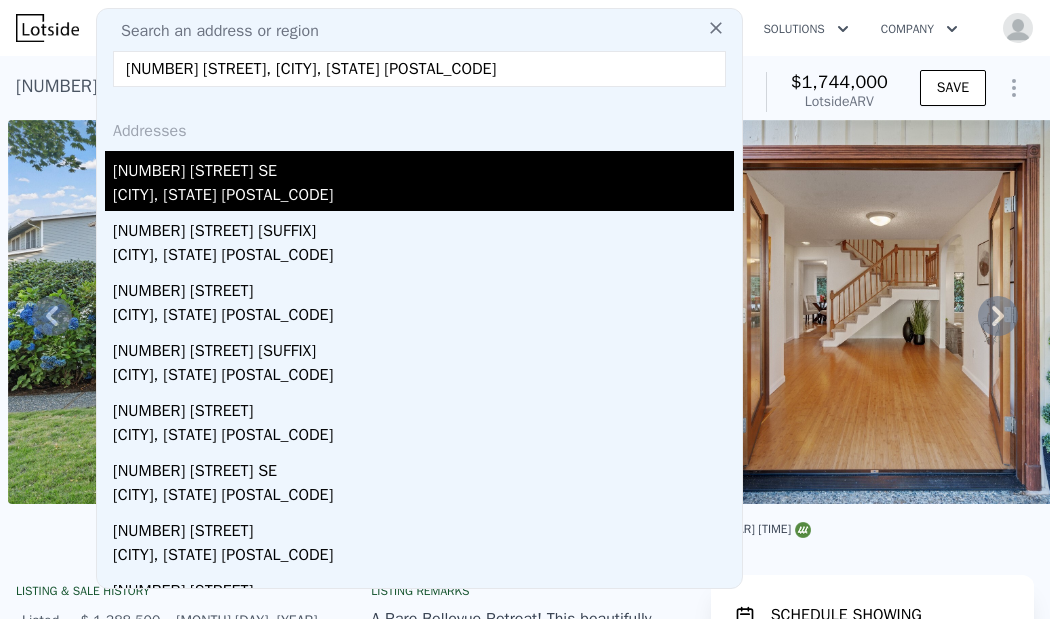 type on "[NUMBER] [STREET], [CITY], [STATE] [POSTAL_CODE]" 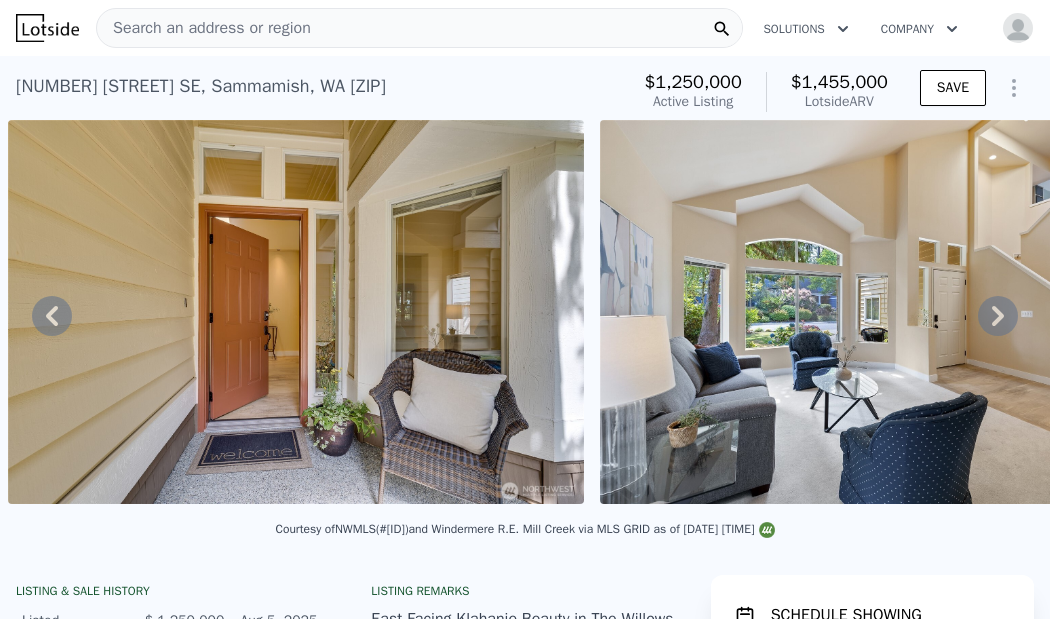 click on "Search an address or region" at bounding box center [419, 28] 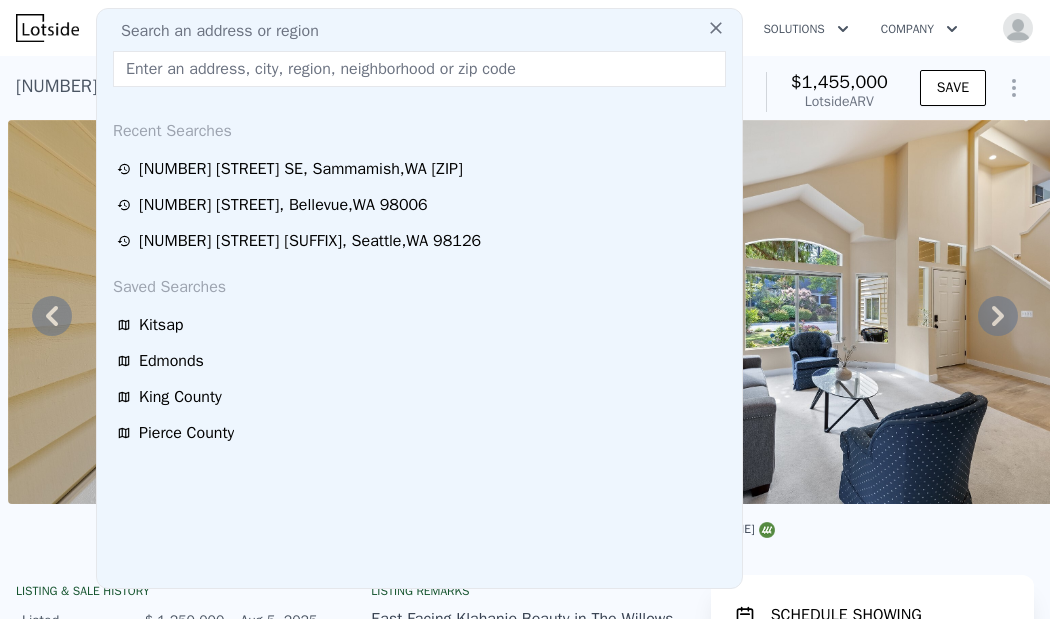 type on "[NUMBER] [STREET] [SUFFIX], [CITY], [STATE] [ZIP]" 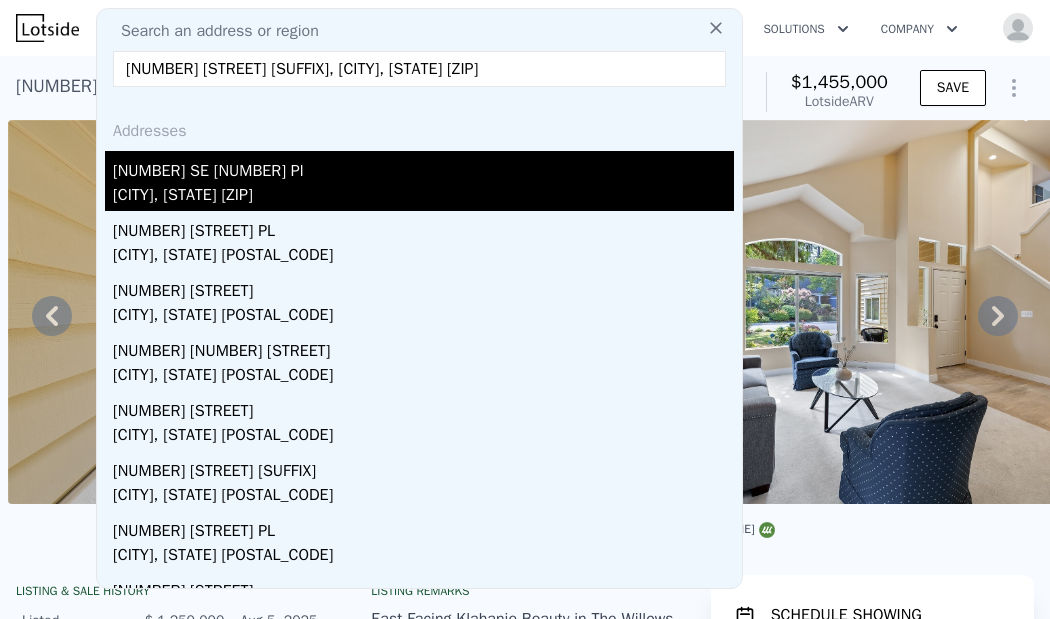 scroll, scrollTop: 0, scrollLeft: 0, axis: both 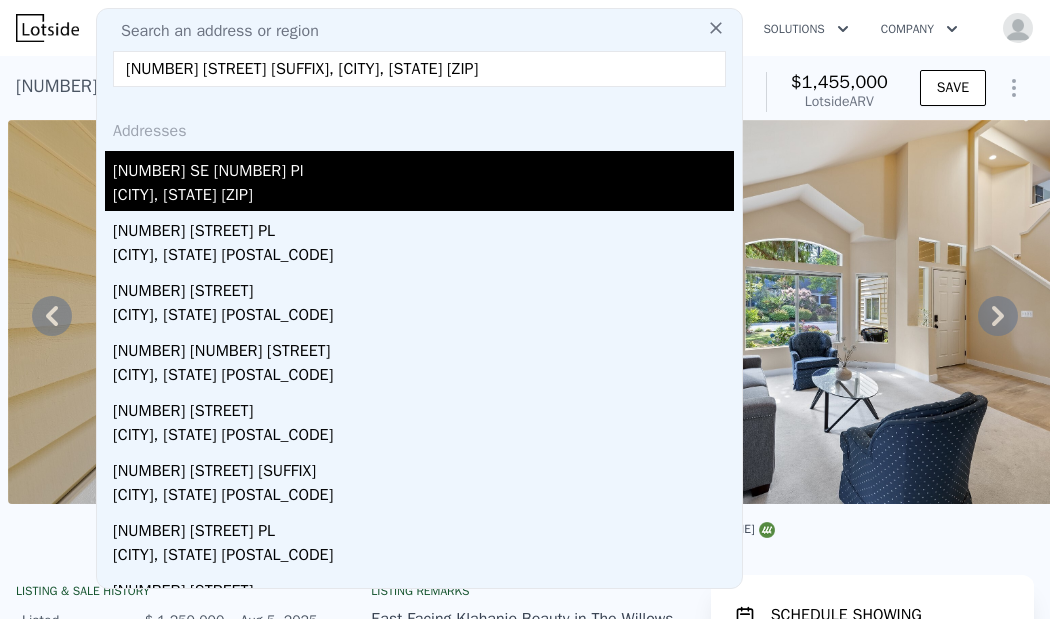 click on "[NUMBER] SE [NUMBER] Pl" at bounding box center (423, 167) 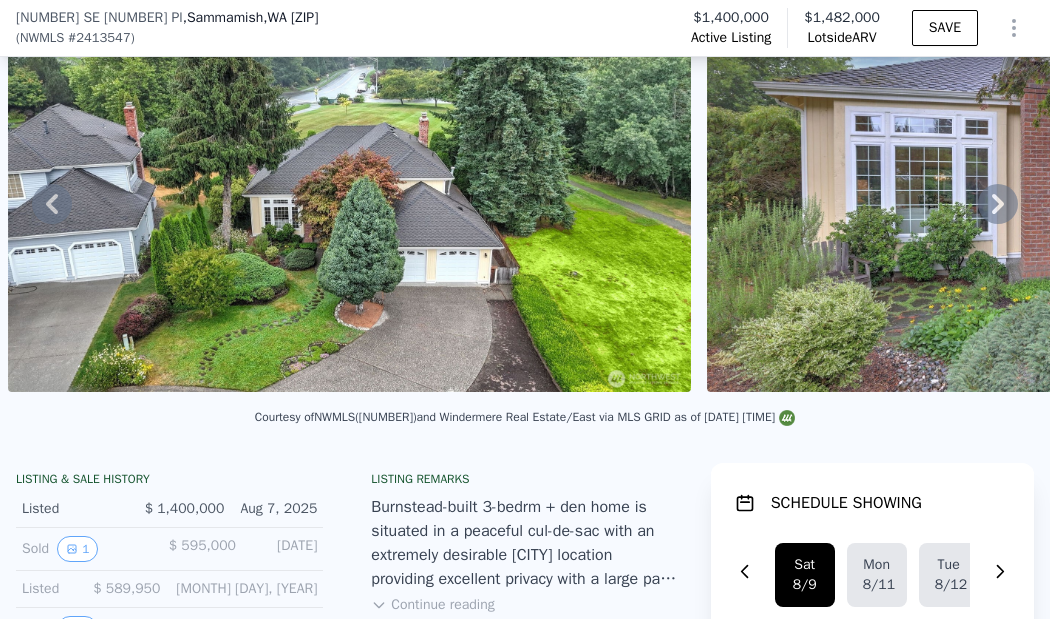 scroll, scrollTop: 176, scrollLeft: 0, axis: vertical 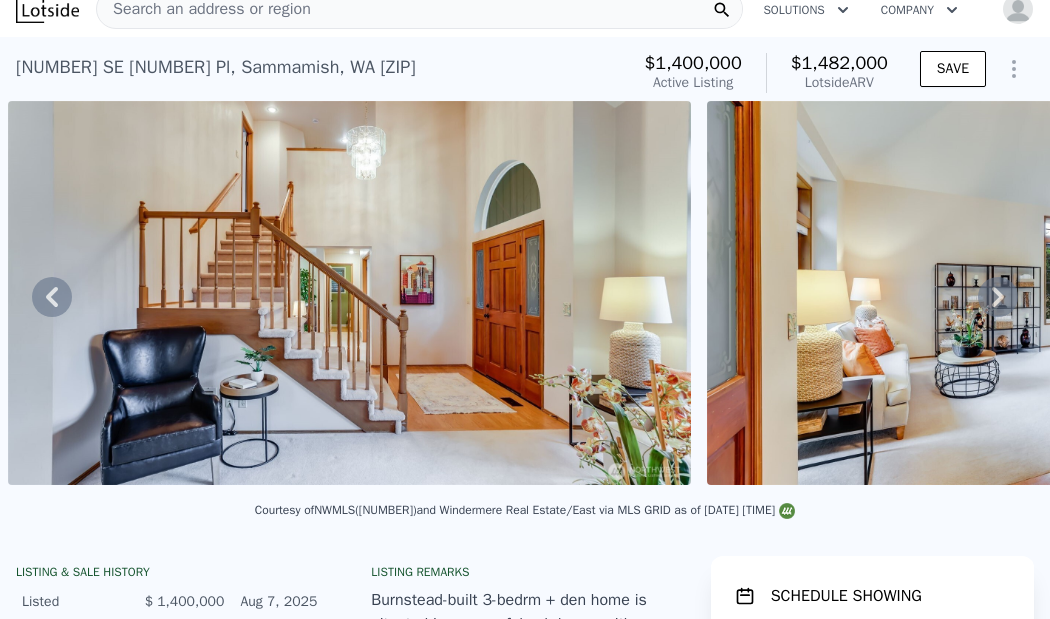click on "Search an address or region" at bounding box center (419, 9) 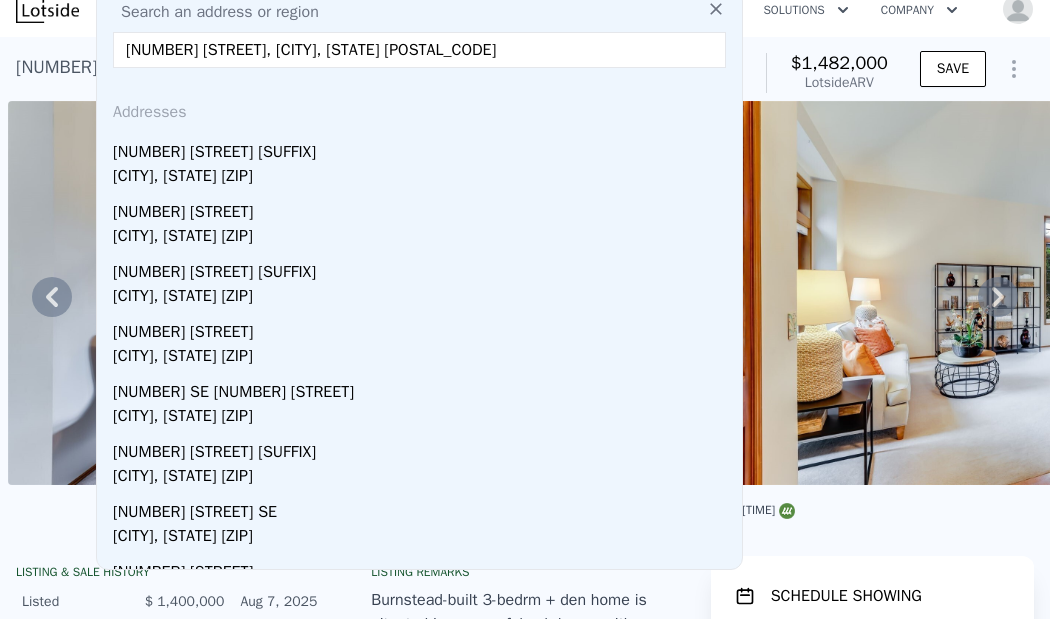 type on "[NUMBER] [STREET], [CITY], [STATE] [POSTAL_CODE]" 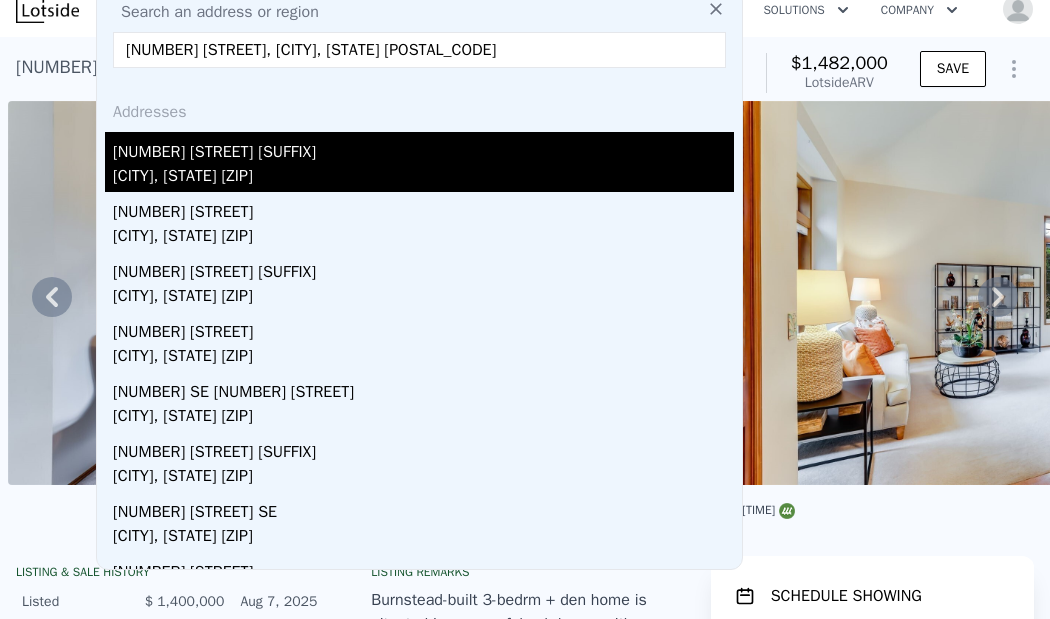 click on "[NUMBER] [STREET] [SUFFIX]" at bounding box center (423, 148) 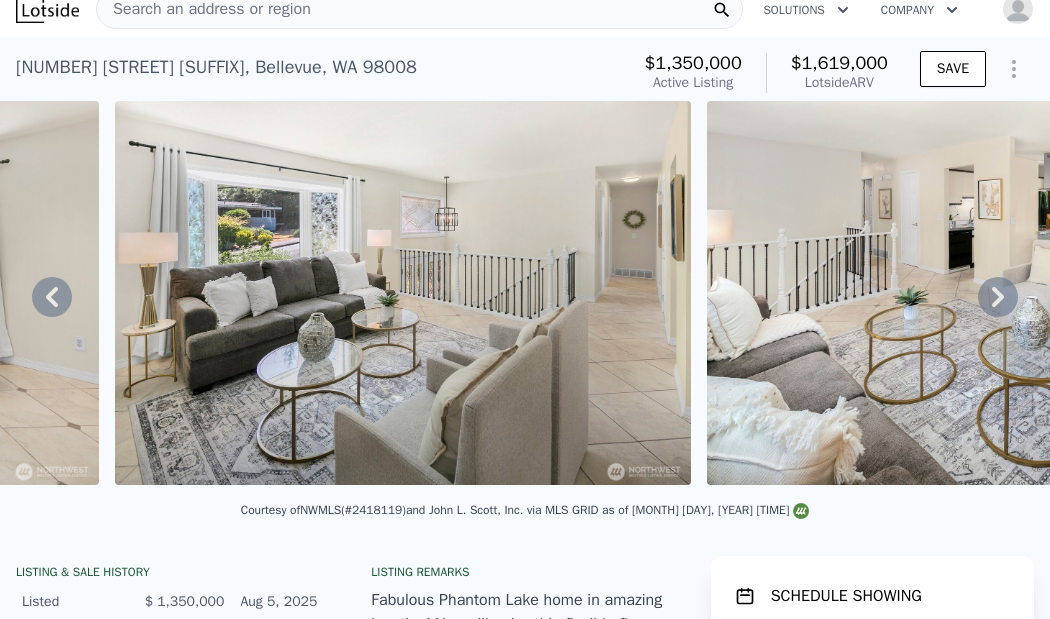 scroll, scrollTop: 0, scrollLeft: 2288, axis: horizontal 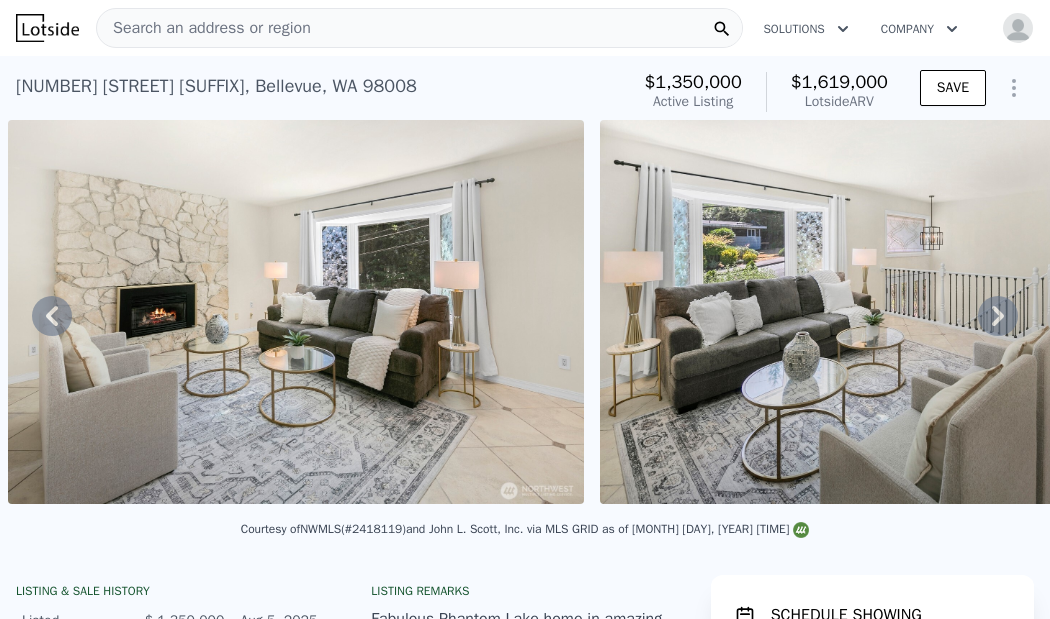 click on "Search an address or region" at bounding box center (419, 28) 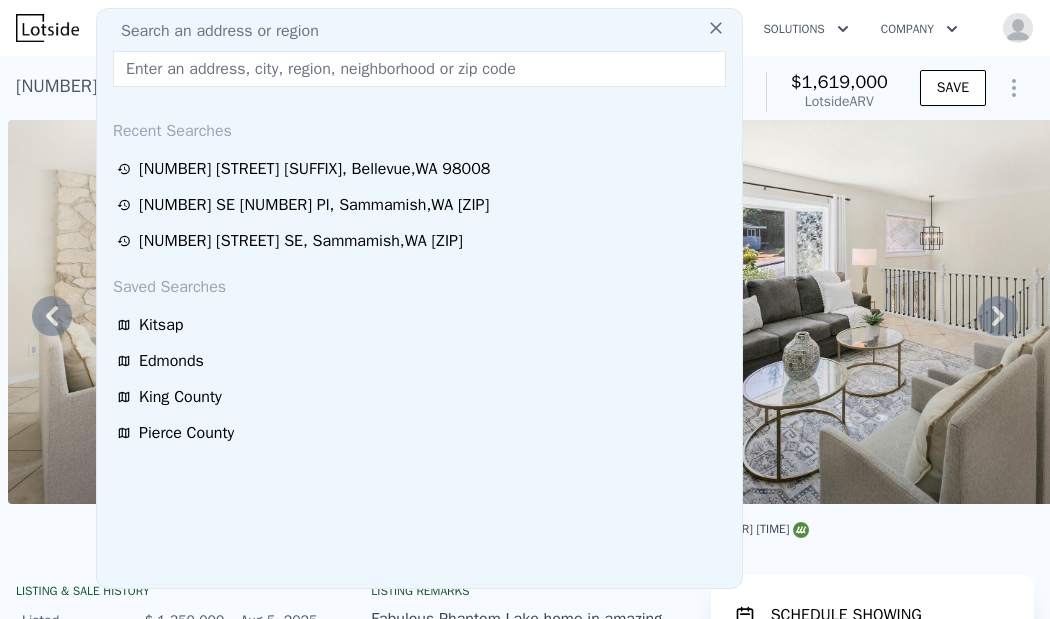 type on "[NUMBER] [STREET] [SUFFIX], [CITY], [STATE] [ZIP]" 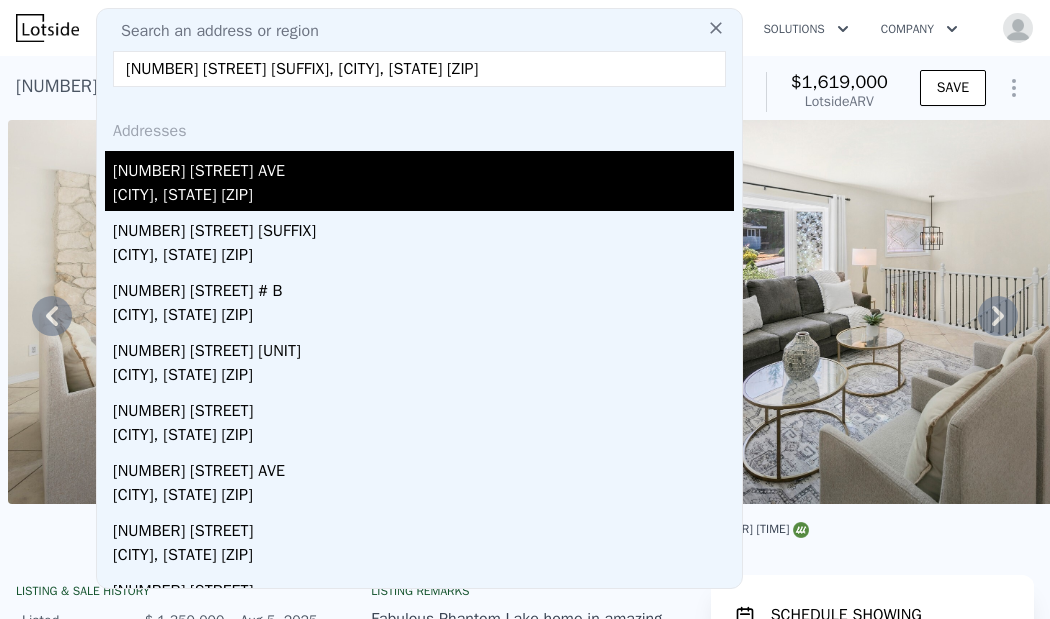 click on "[NUMBER] [STREET] AVE" at bounding box center [423, 167] 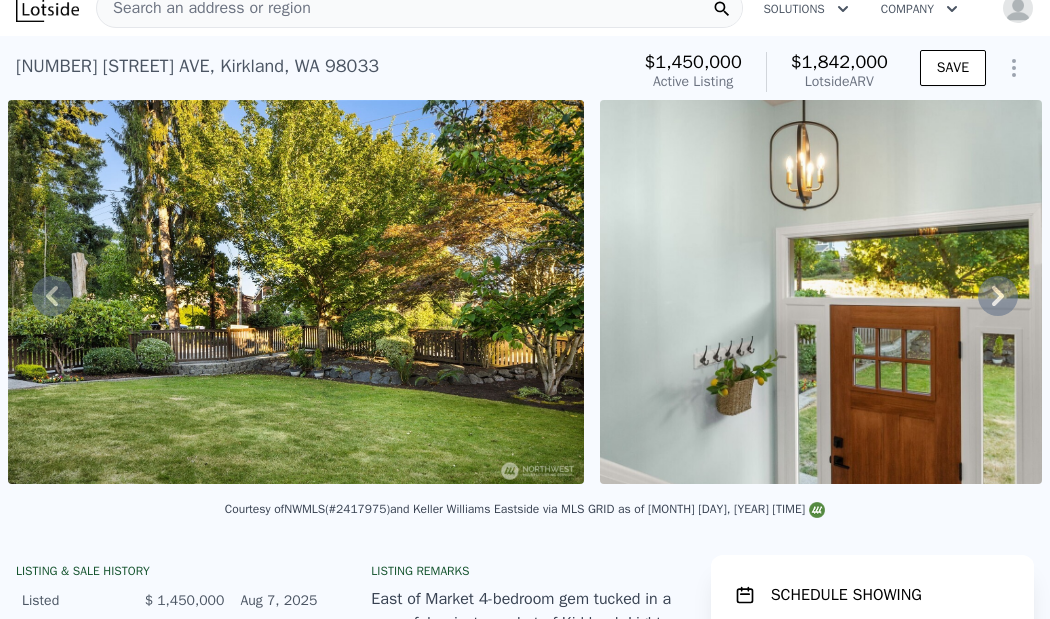 scroll, scrollTop: 5, scrollLeft: 0, axis: vertical 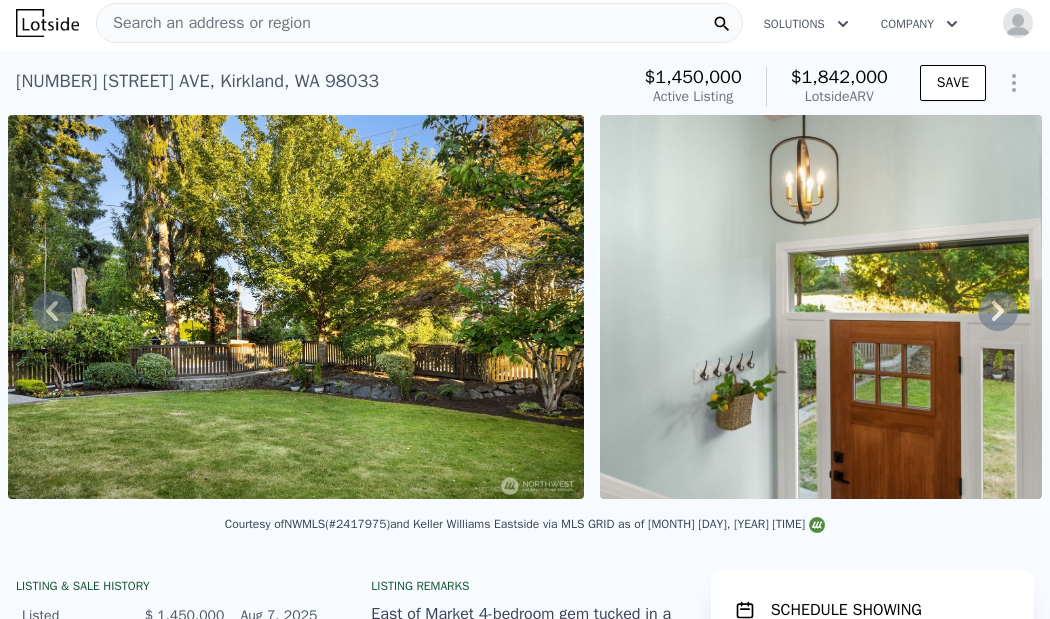 click on "Search an address or region" at bounding box center [419, 23] 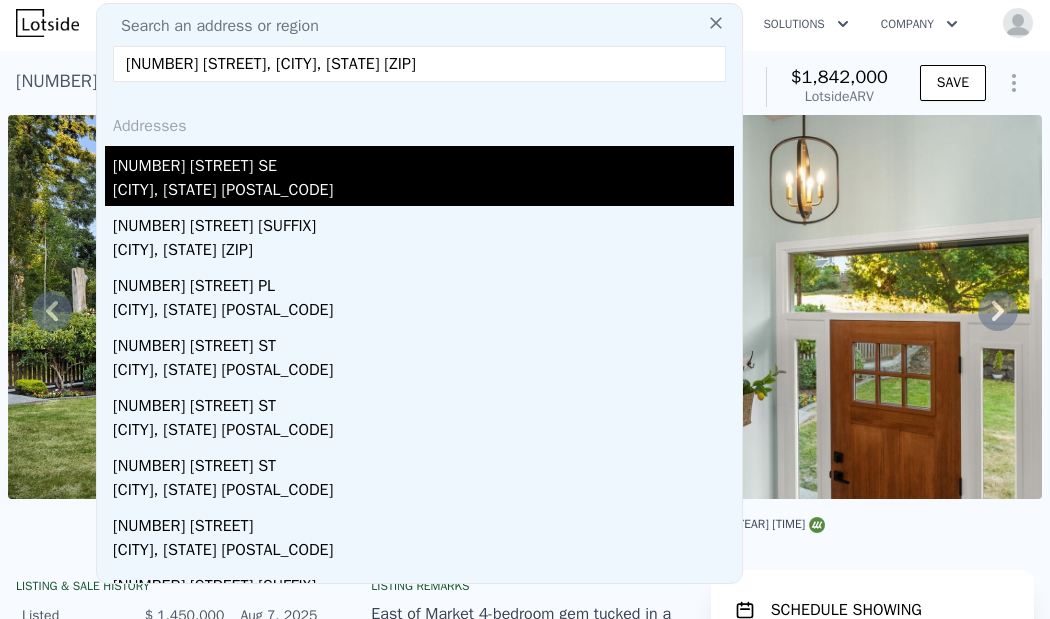 type on "[NUMBER] [STREET], [CITY], [STATE] [ZIP]" 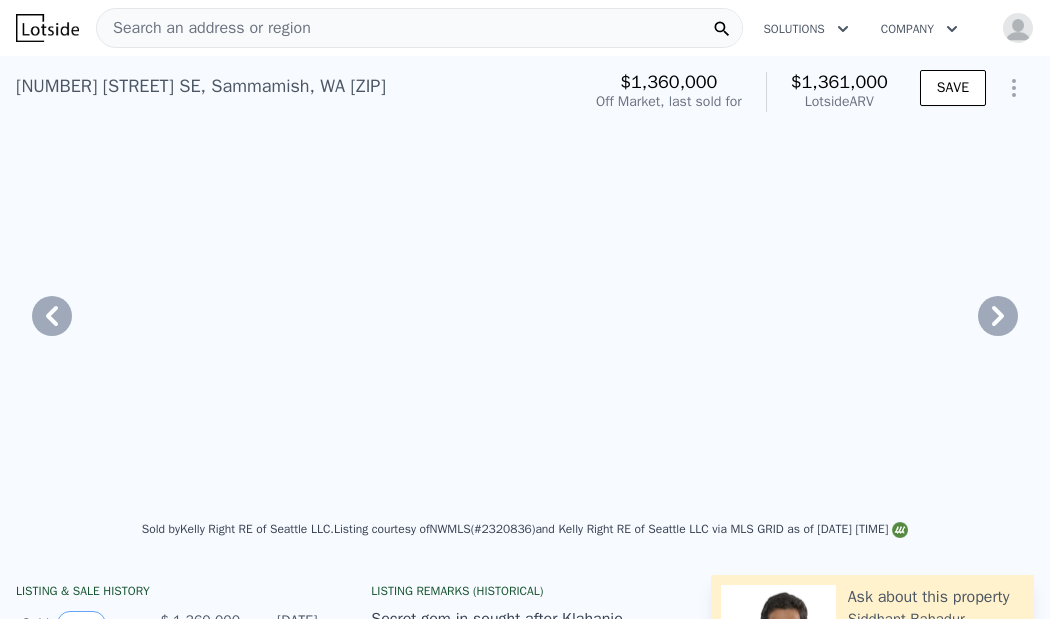 scroll, scrollTop: 0, scrollLeft: 0, axis: both 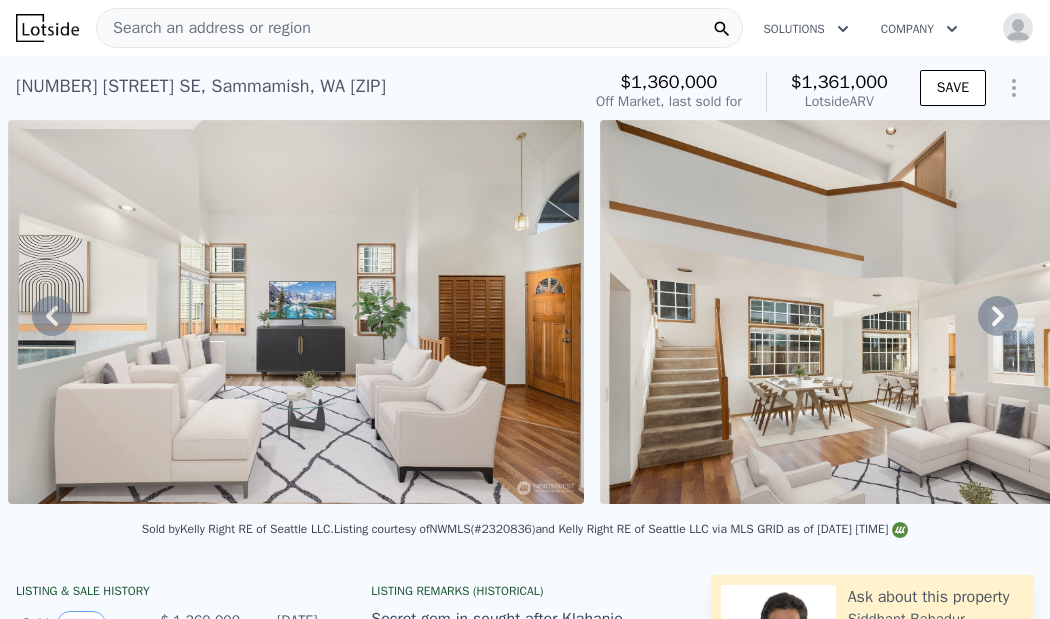 click on "[NUMBER] [STREET] , [CITY] , [STATE] [POSTAL_CODE] Sold [MONTH] [YEAR] for [PRICE] (~ARV [PRICE])" at bounding box center [294, 92] 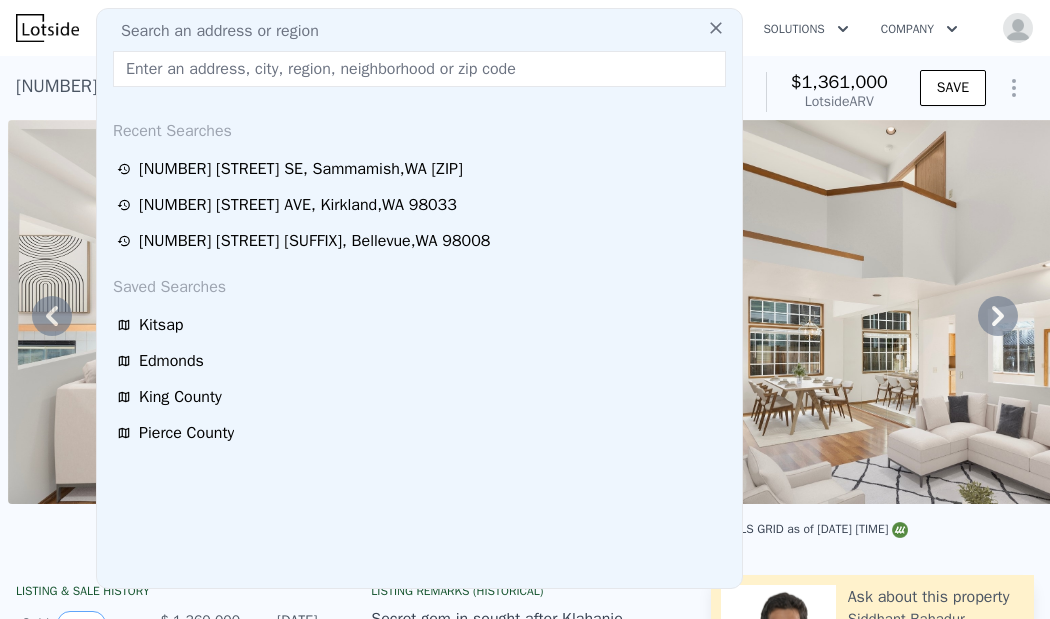 type on "[NUMBER] [STREET], [CITY], [STATE] [ZIP]" 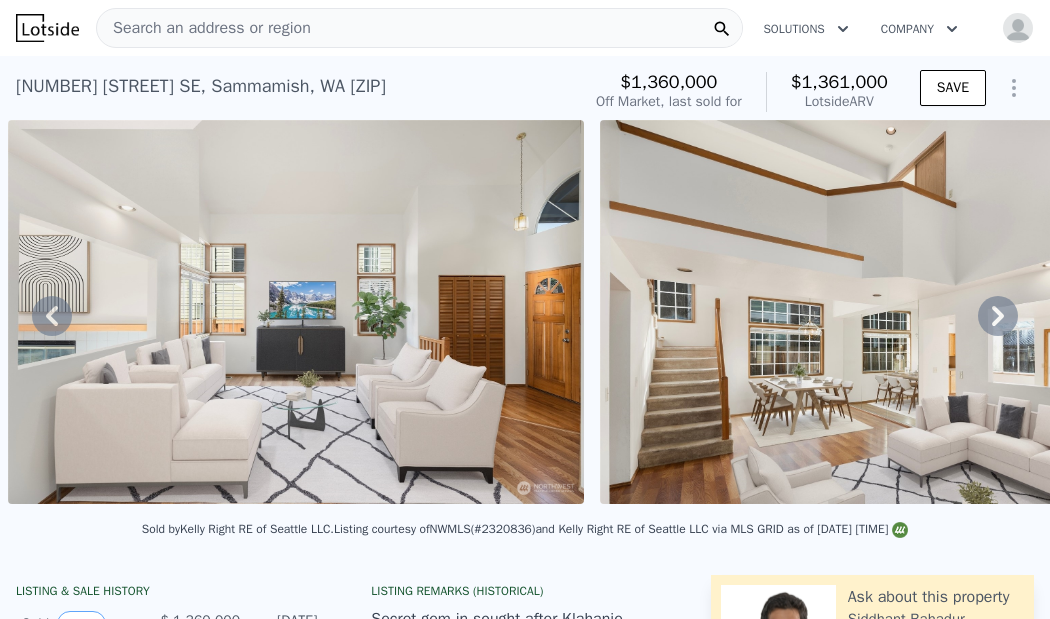 click on "Solutions" at bounding box center (805, 29) 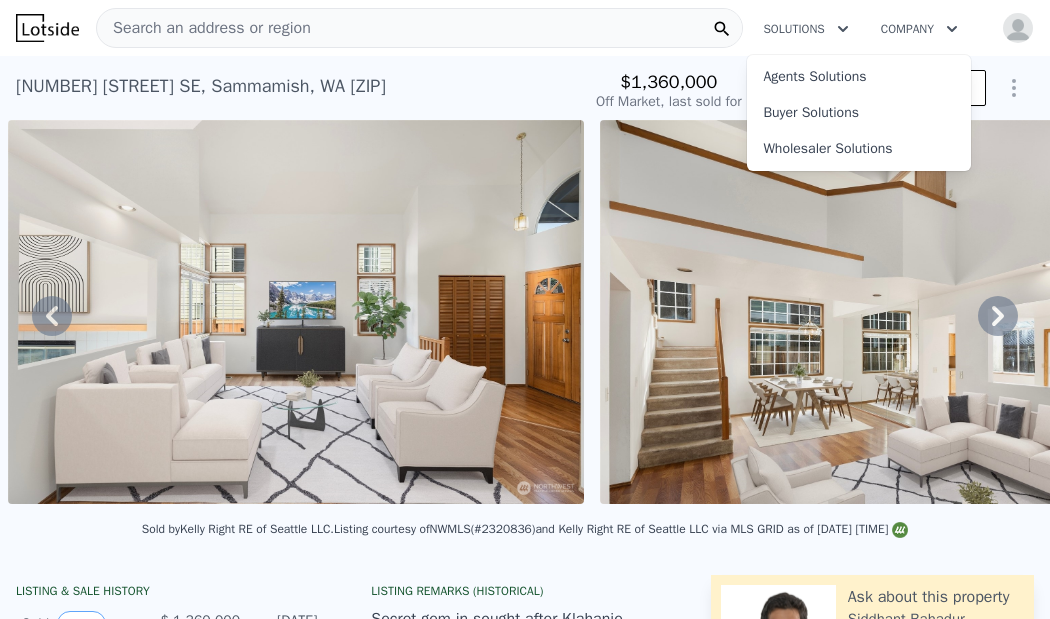 click at bounding box center (888, 312) 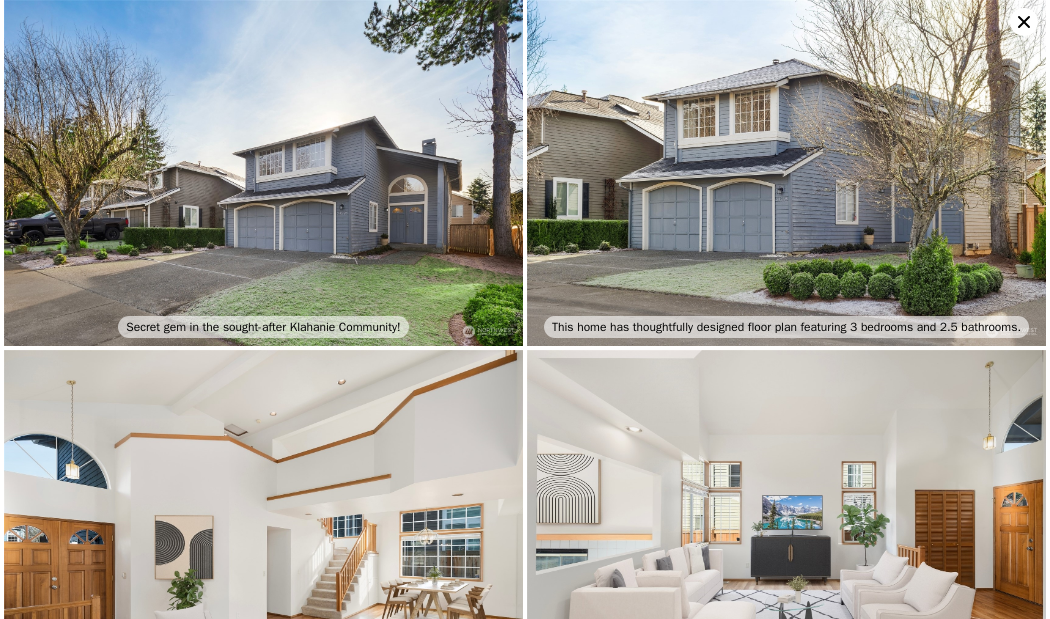 scroll, scrollTop: 0, scrollLeft: 0, axis: both 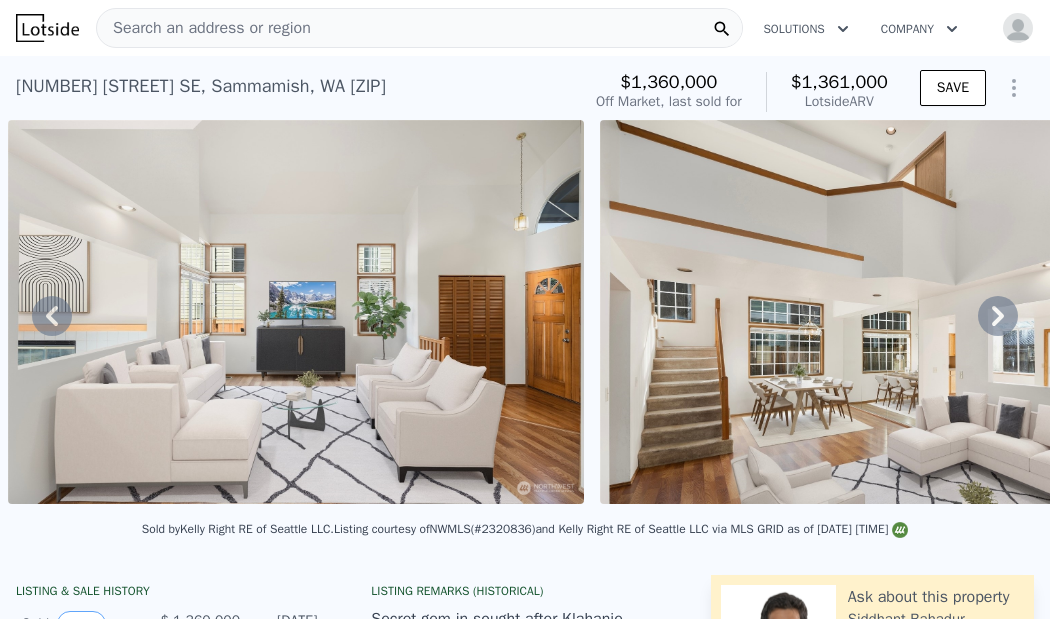 click on "Search an address or region Solutions Company Open main menu Open user menu" at bounding box center (525, 28) 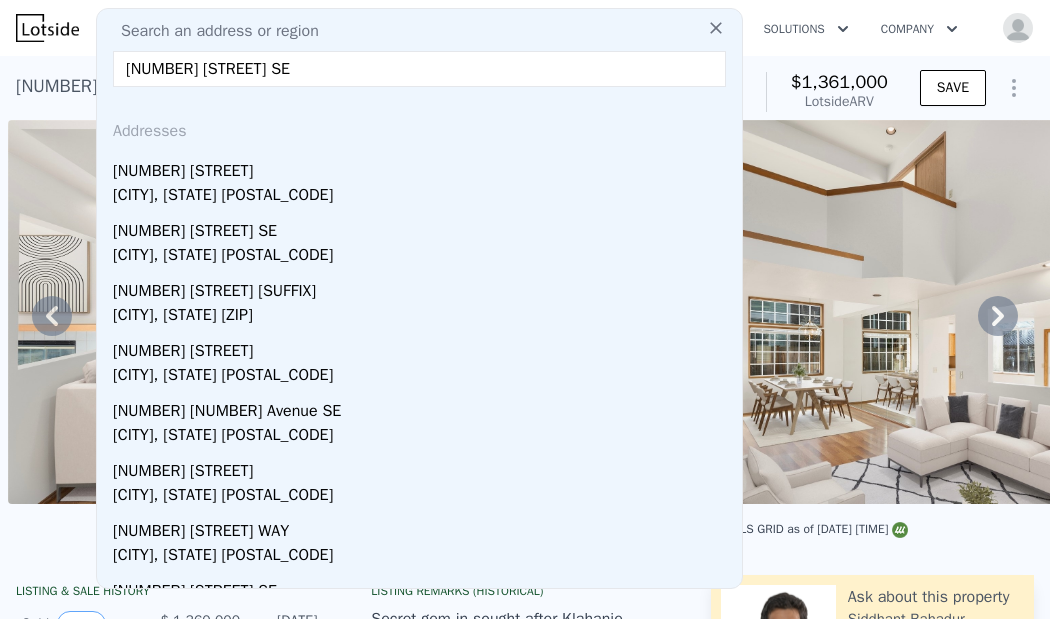 type on "[NUMBER] [STREET]" 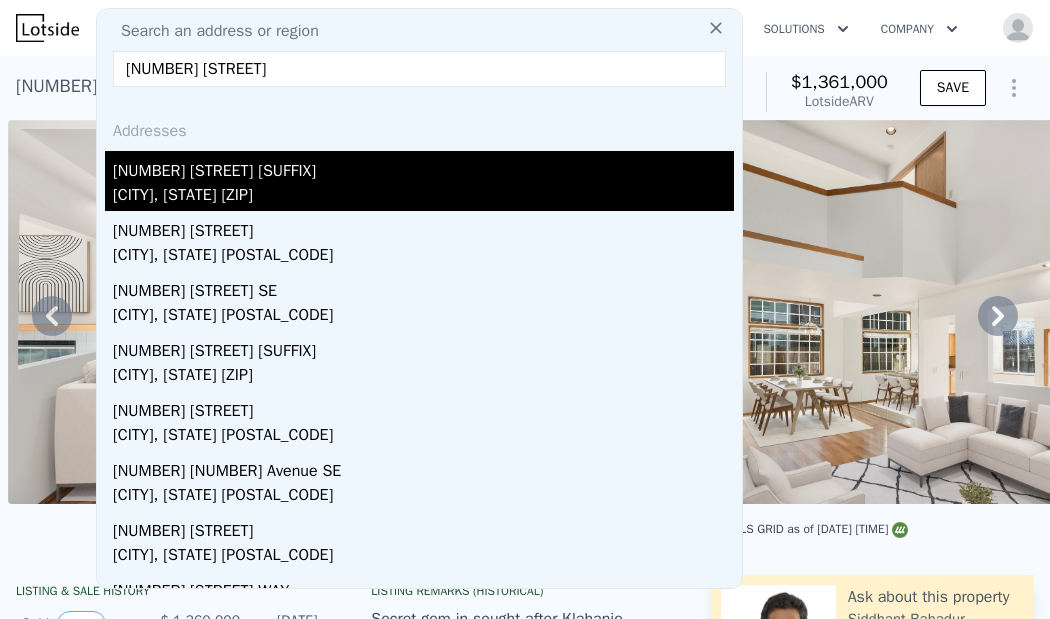 click on "[CITY], [STATE] [ZIP]" at bounding box center [423, 197] 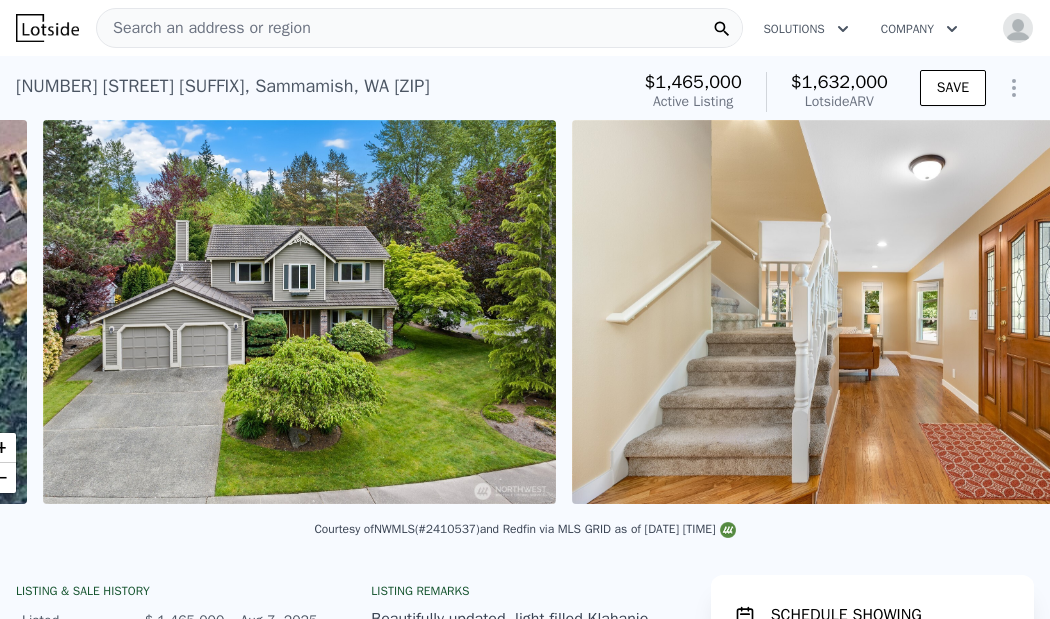 scroll, scrollTop: 0, scrollLeft: 915, axis: horizontal 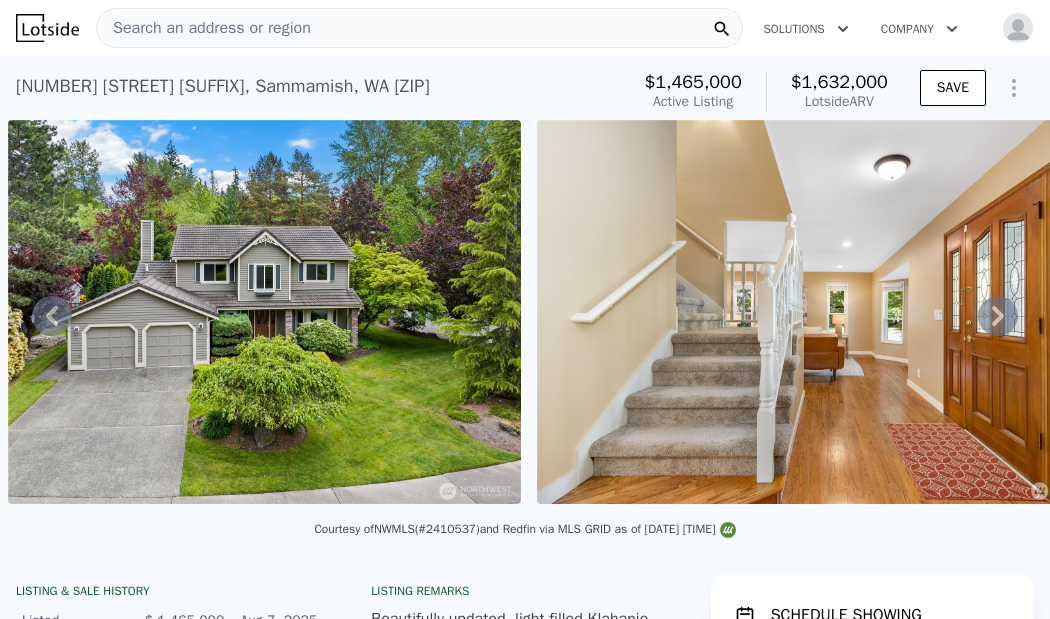 click on "Search an address or region" at bounding box center (419, 28) 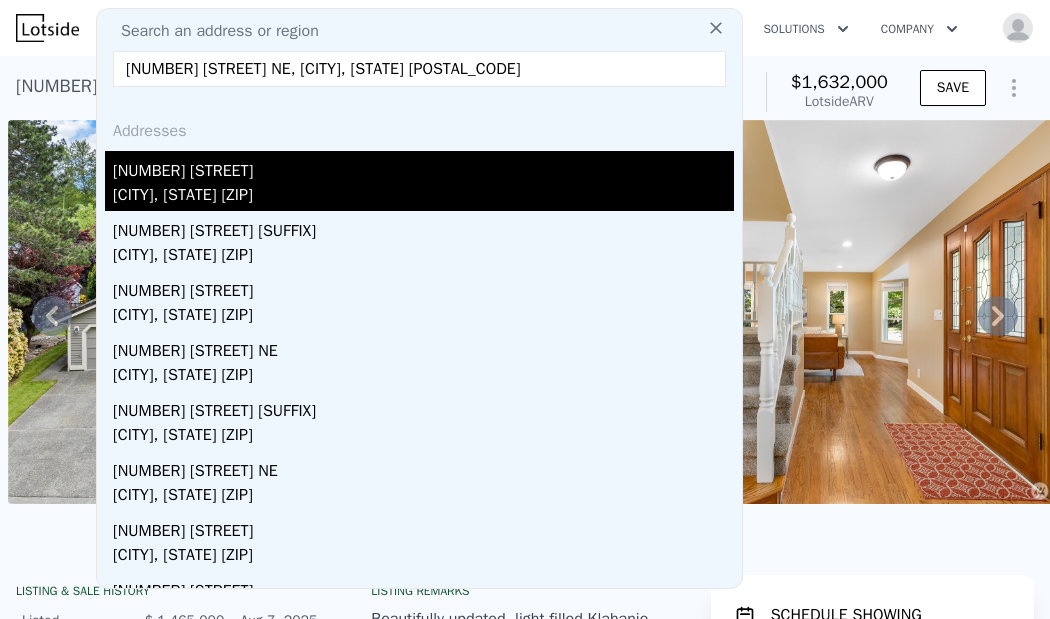 type on "[NUMBER] [STREET] NE, [CITY], [STATE] [POSTAL_CODE]" 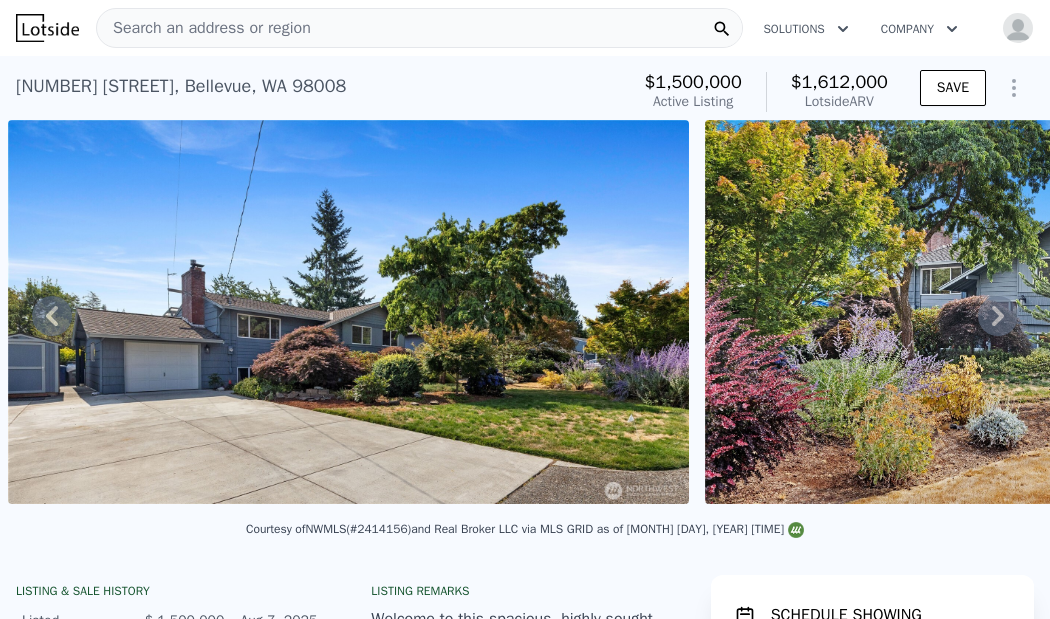 click on "Search an address or region" at bounding box center [419, 28] 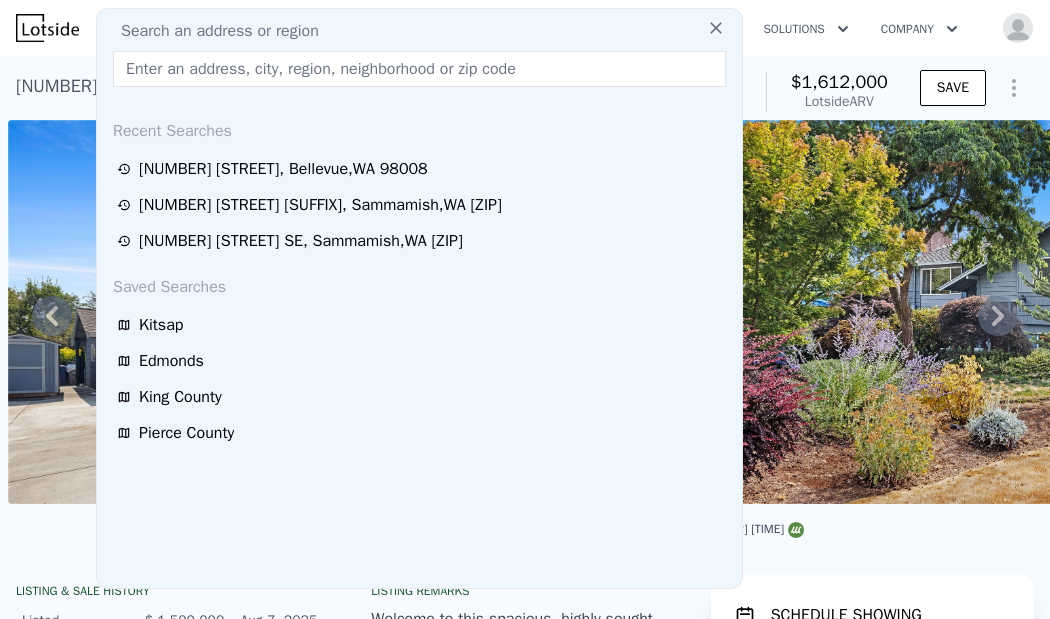 type on "[NUMBER] [STREET], [CITY], [STATE] [ZIP]" 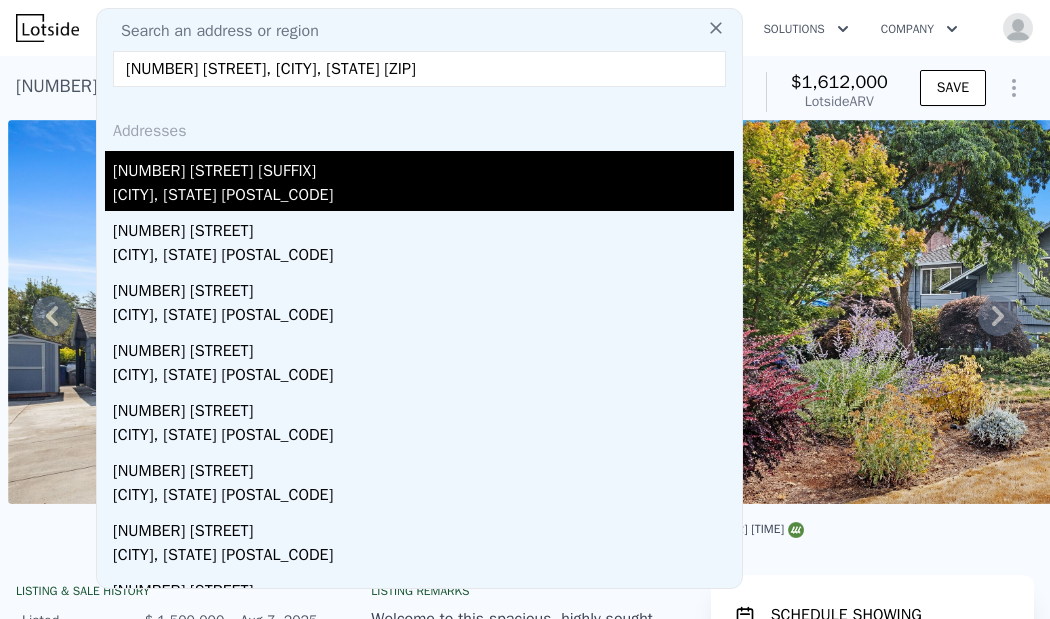 click on "[CITY], [STATE] [POSTAL_CODE]" at bounding box center [423, 197] 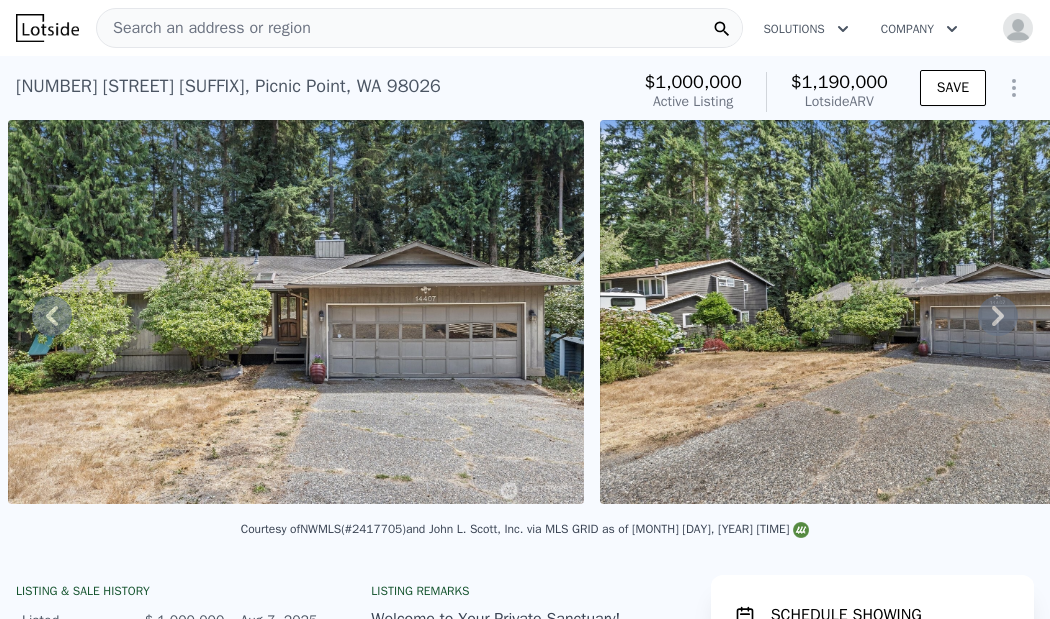 scroll, scrollTop: 0, scrollLeft: 0, axis: both 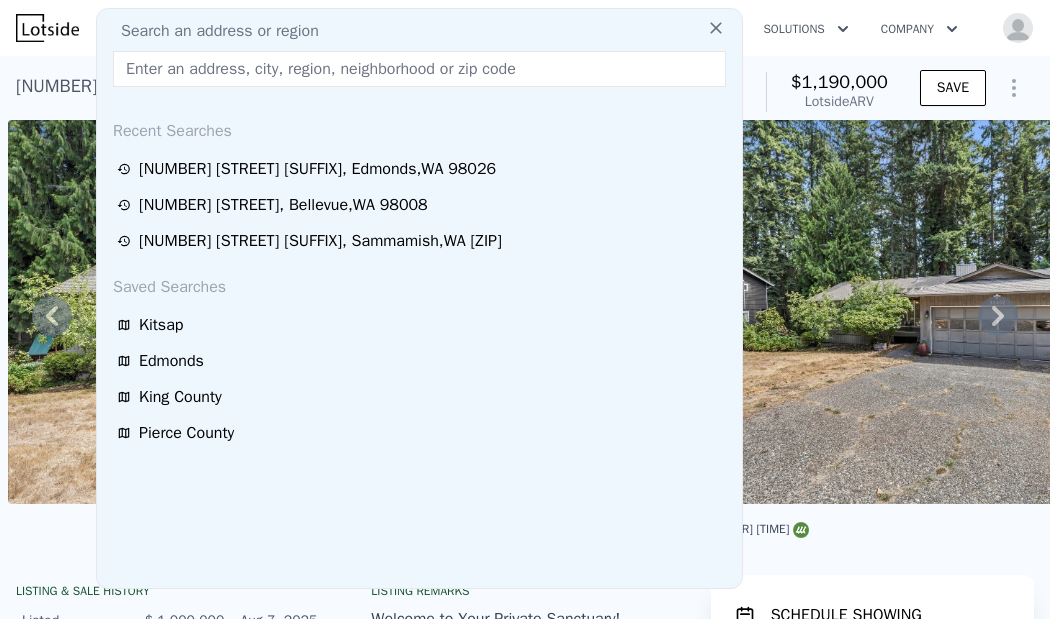 type on "[NUMBER] [STREET], [CITY], [STATE] [ZIP]" 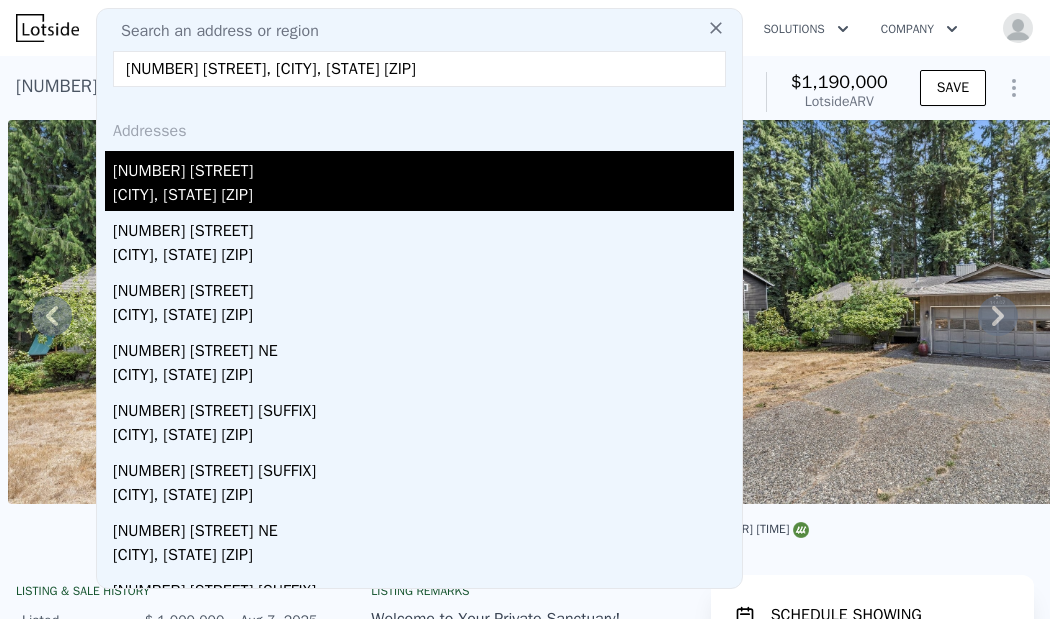 click on "[NUMBER] [STREET]" at bounding box center (423, 167) 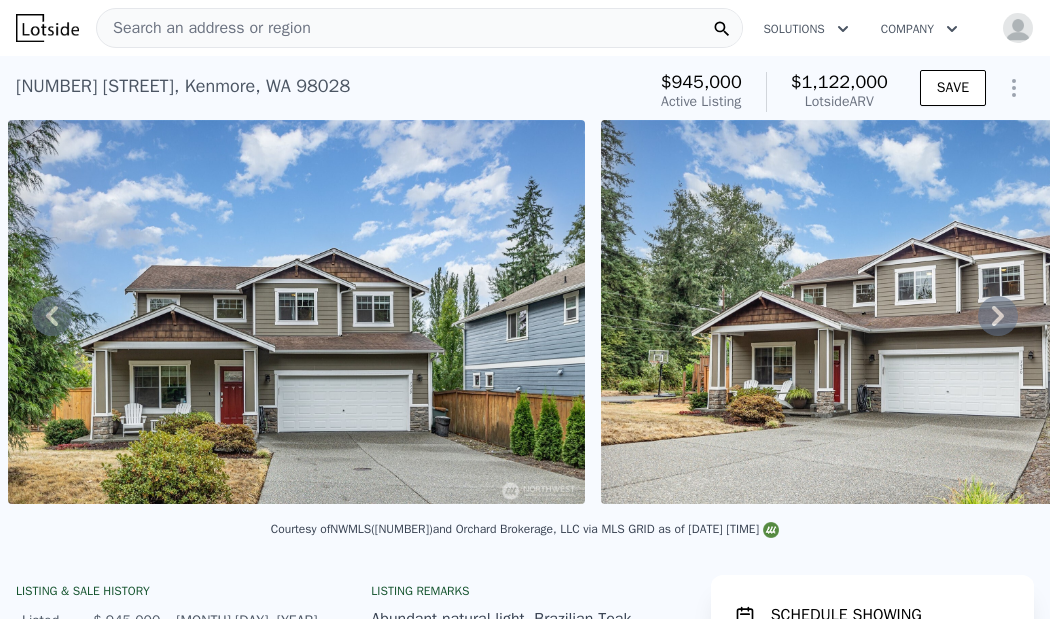 click on "Search an address or region" at bounding box center [419, 28] 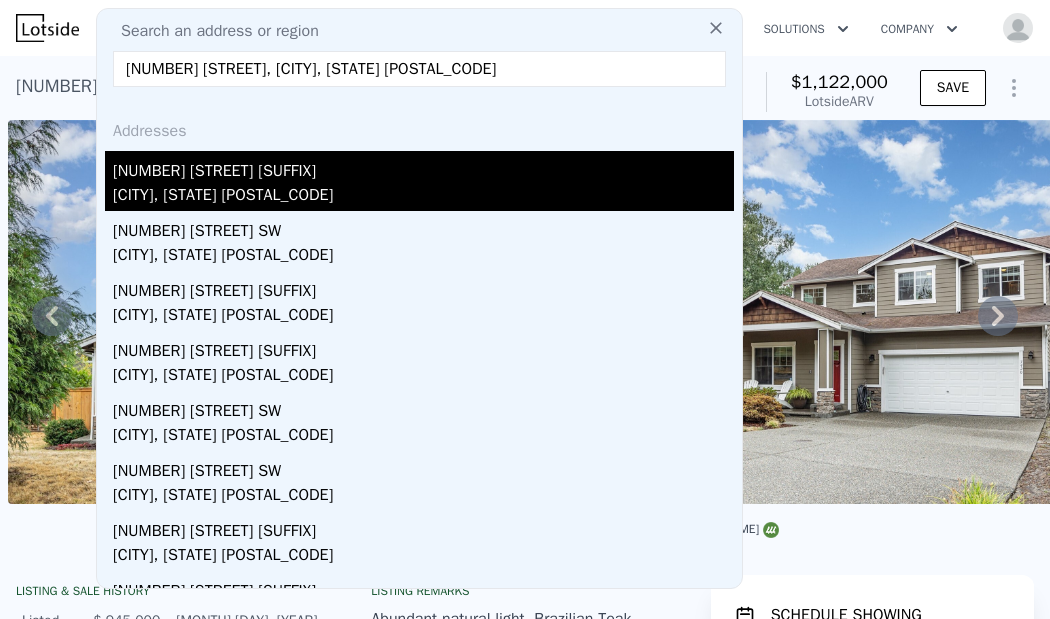 type on "[NUMBER] [STREET], [CITY], [STATE] [POSTAL_CODE]" 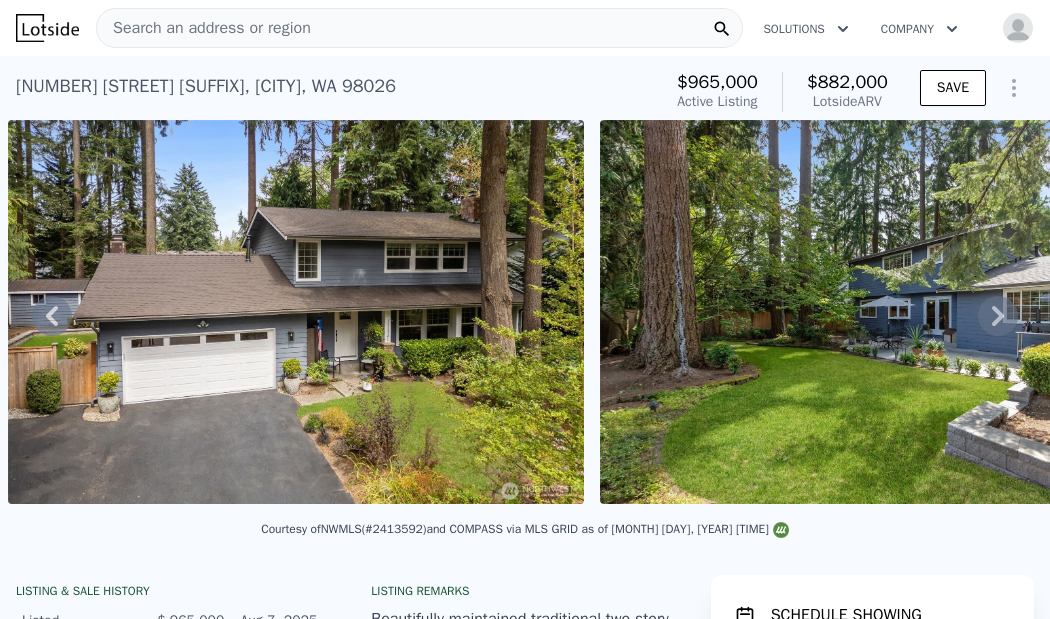 click on "Search an address or region" at bounding box center [419, 28] 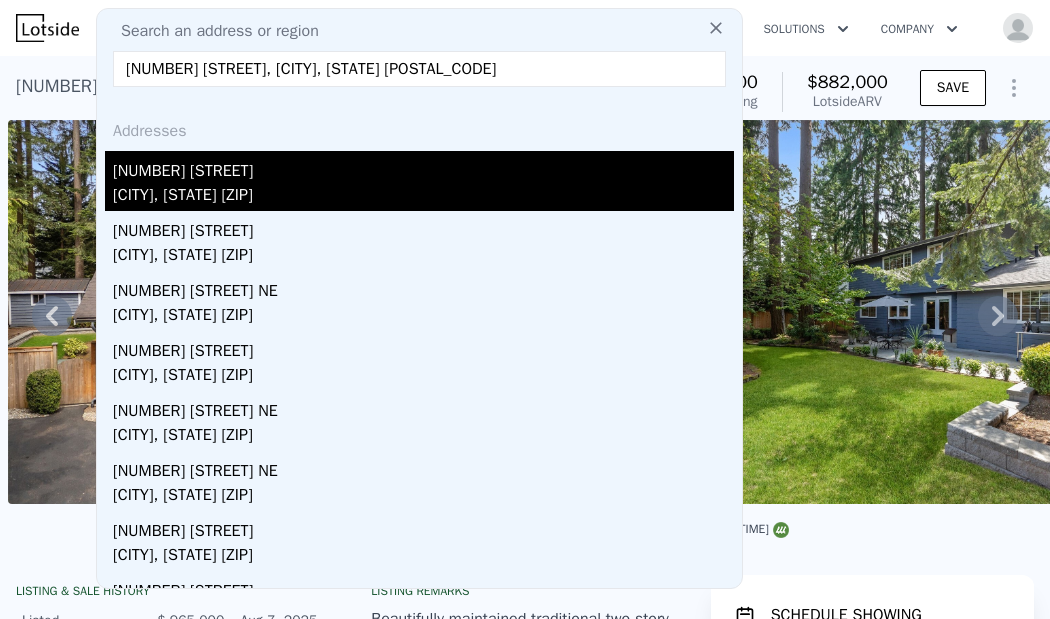 type on "[NUMBER] [STREET], [CITY], [STATE] [POSTAL_CODE]" 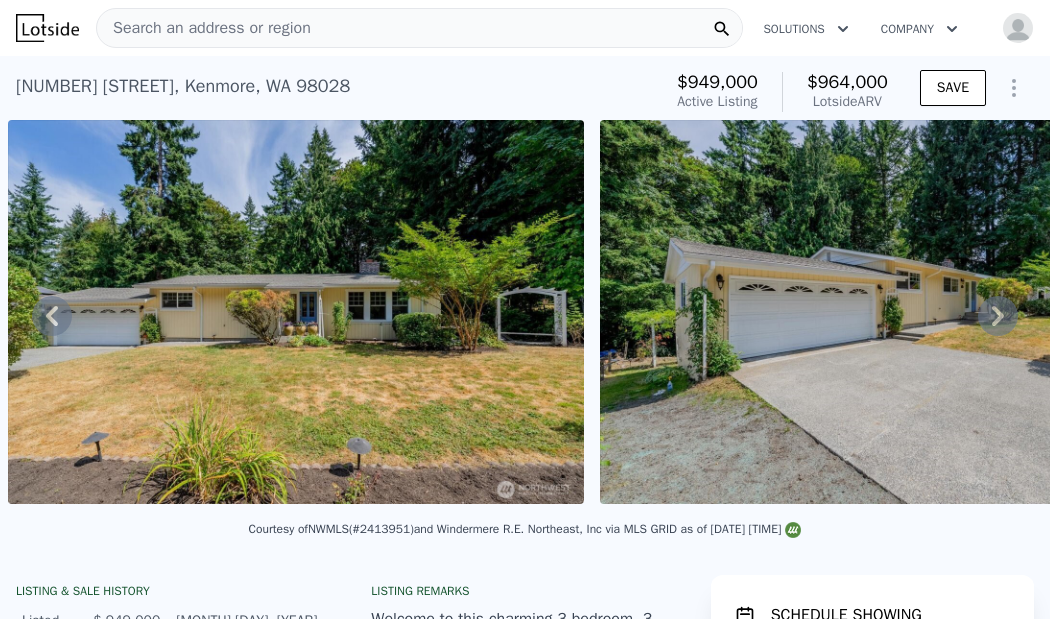 click on "Search an address or region" at bounding box center (419, 28) 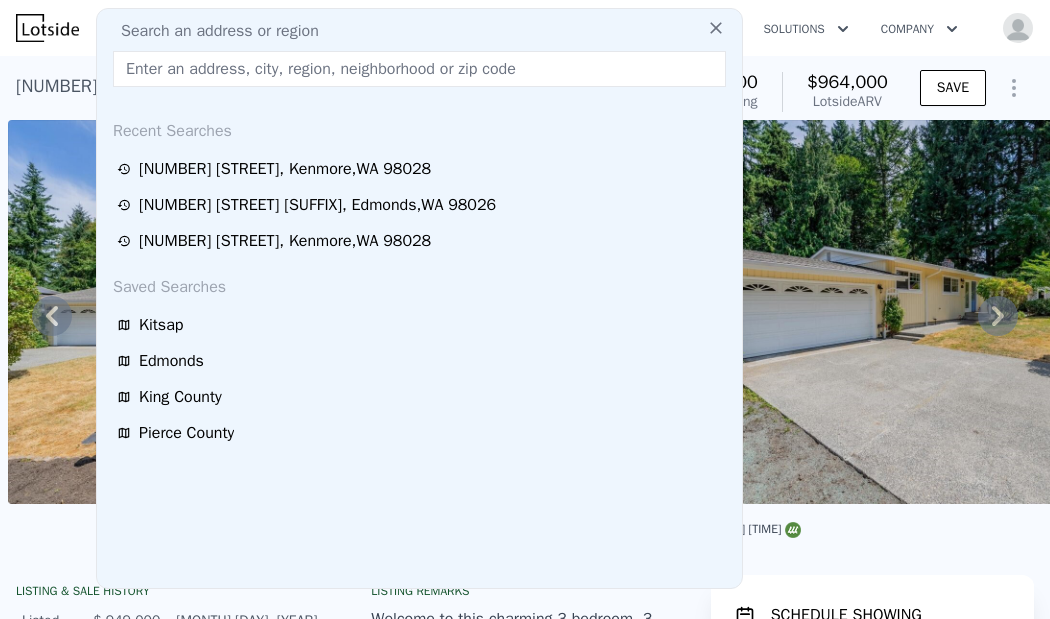 type on "[NUMBER] [STREET] [SUFFIX], [CITY], [STATE] [ZIP]" 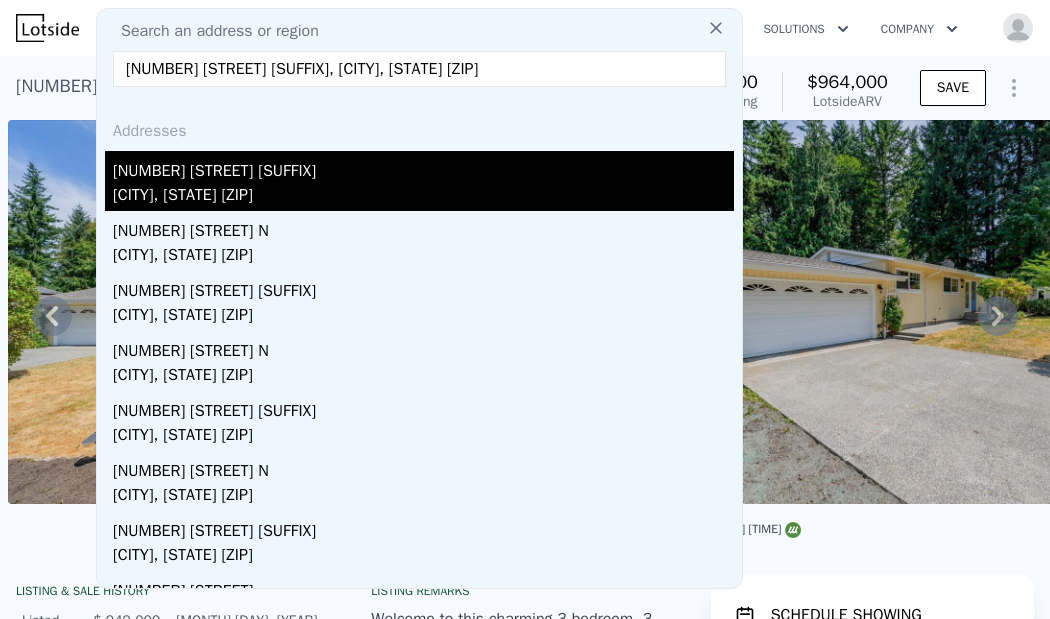 click on "[NUMBER] [STREET] [SUFFIX]" at bounding box center [423, 167] 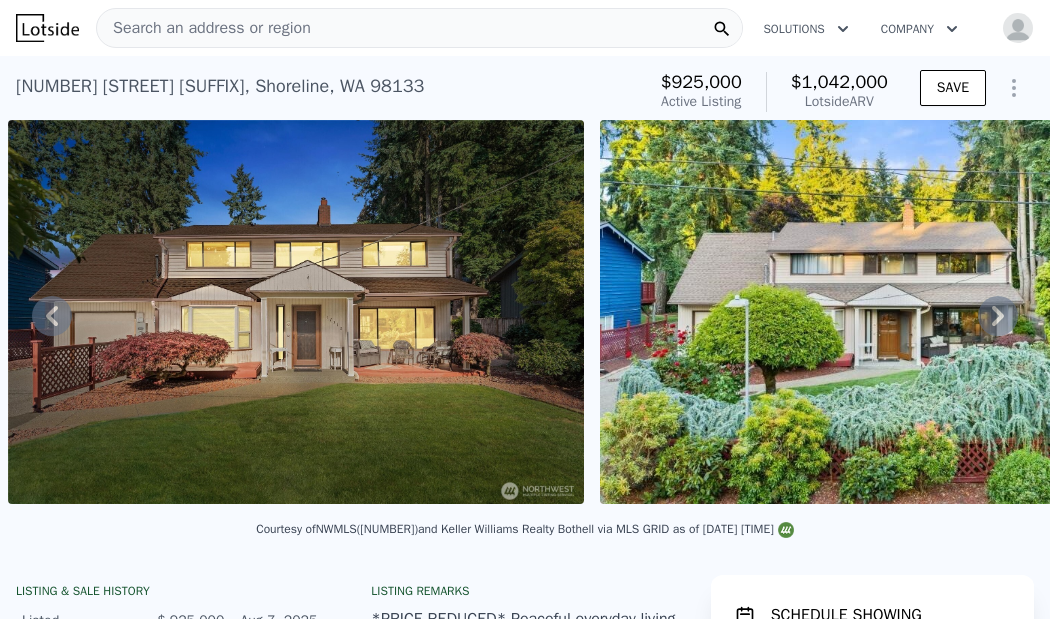 click on "Search an address or region" at bounding box center (419, 28) 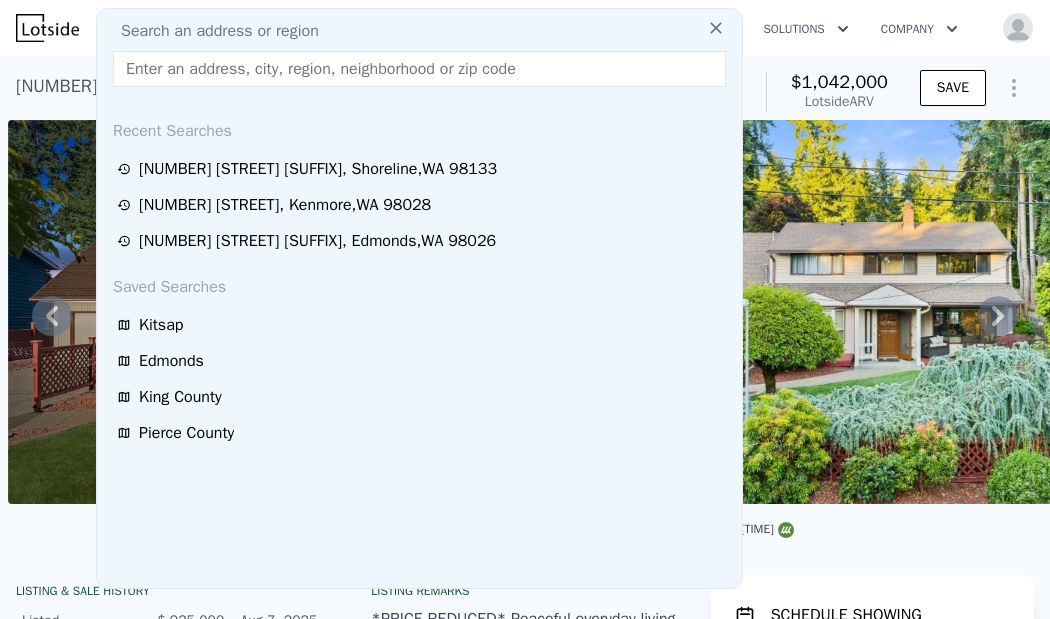 type on "[NUMBER] [STREET], [CITY], [STATE] [POSTAL_CODE]" 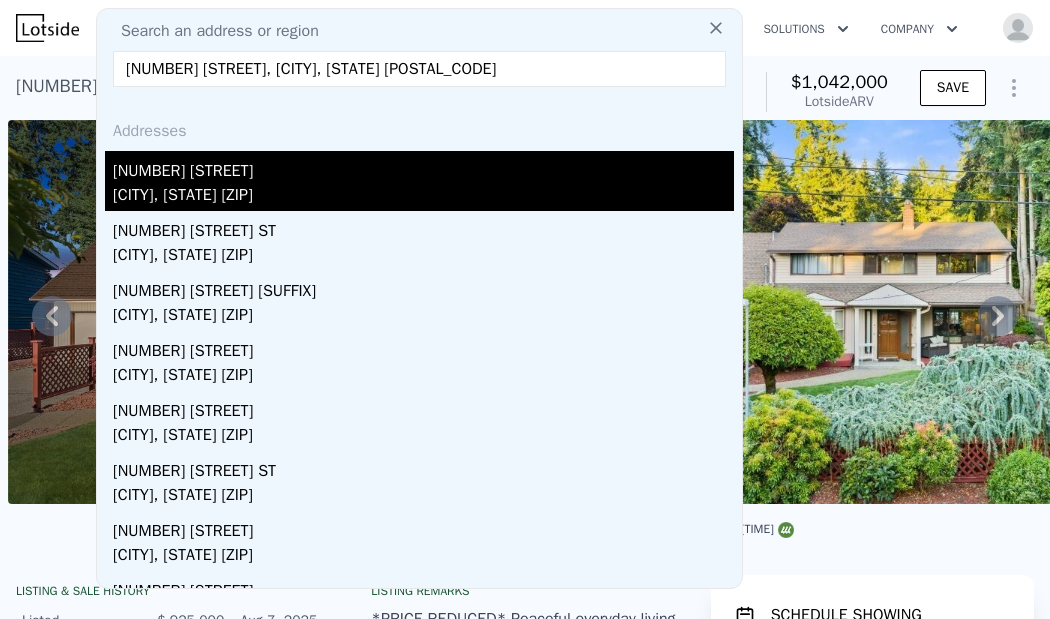 click on "[NUMBER] [STREET]" at bounding box center (423, 167) 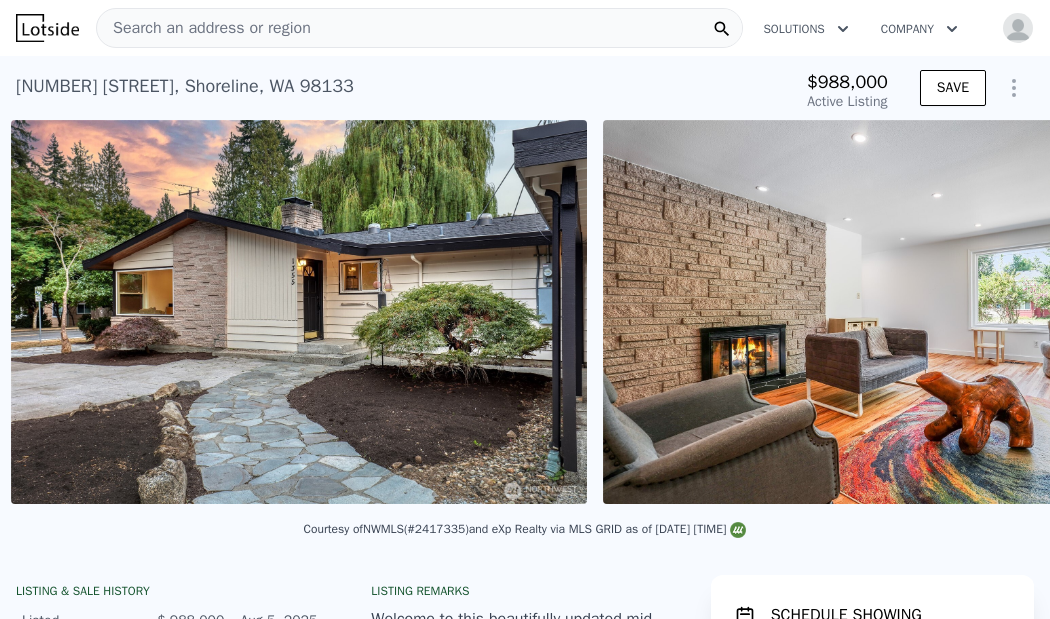 scroll, scrollTop: 0, scrollLeft: 1522, axis: horizontal 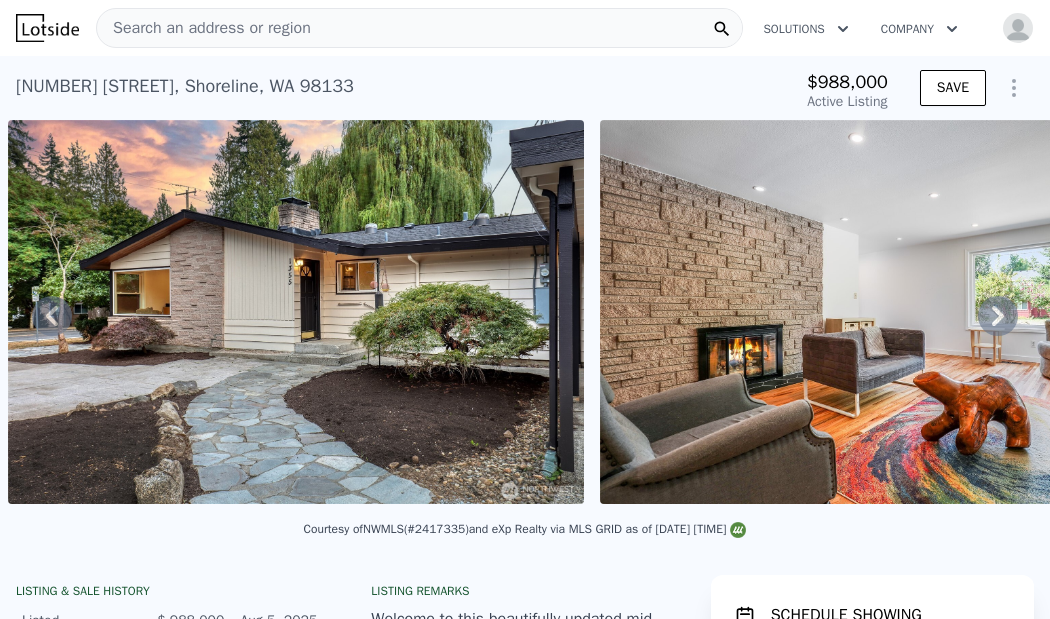 click on "Search an address or region" at bounding box center (419, 28) 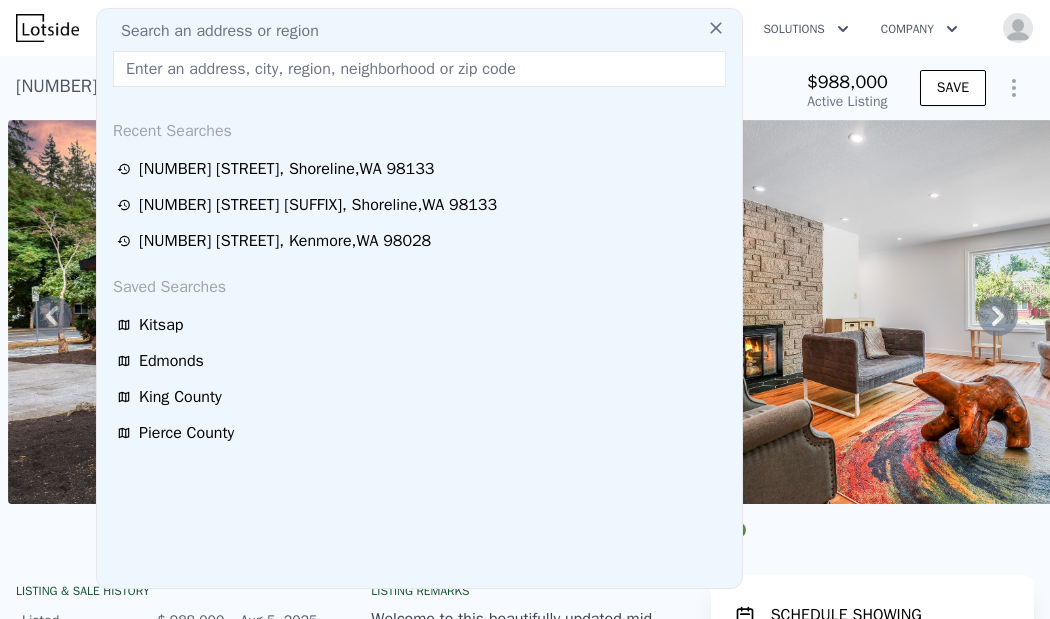 type on "[NUMBER] [STREET] [SUFFIX], [CITY], [STATE] [ZIP]" 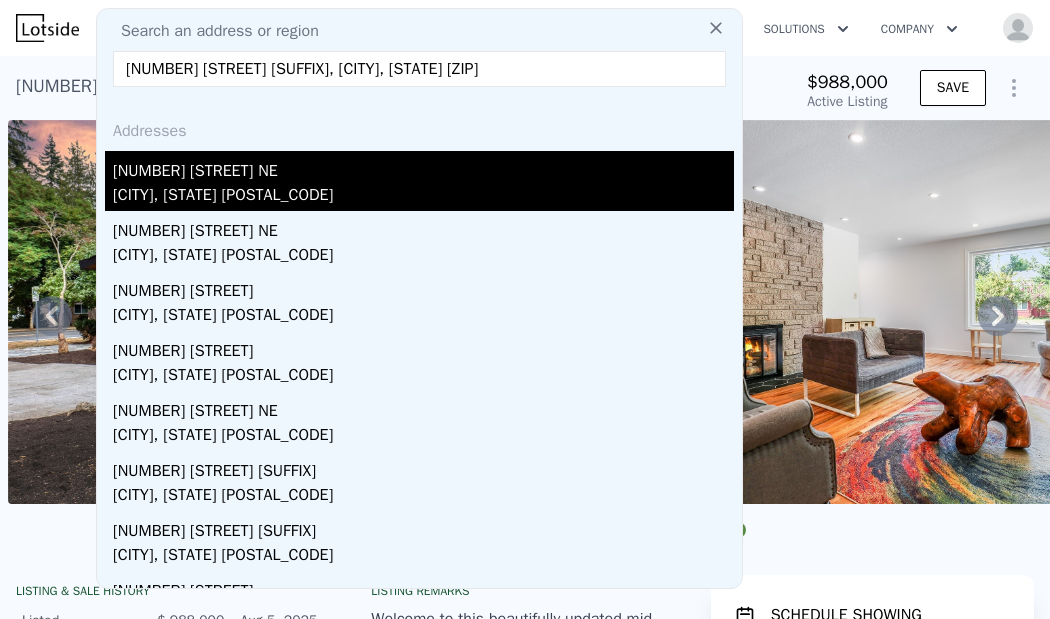 click on "[NUMBER] [STREET] NE" at bounding box center [423, 167] 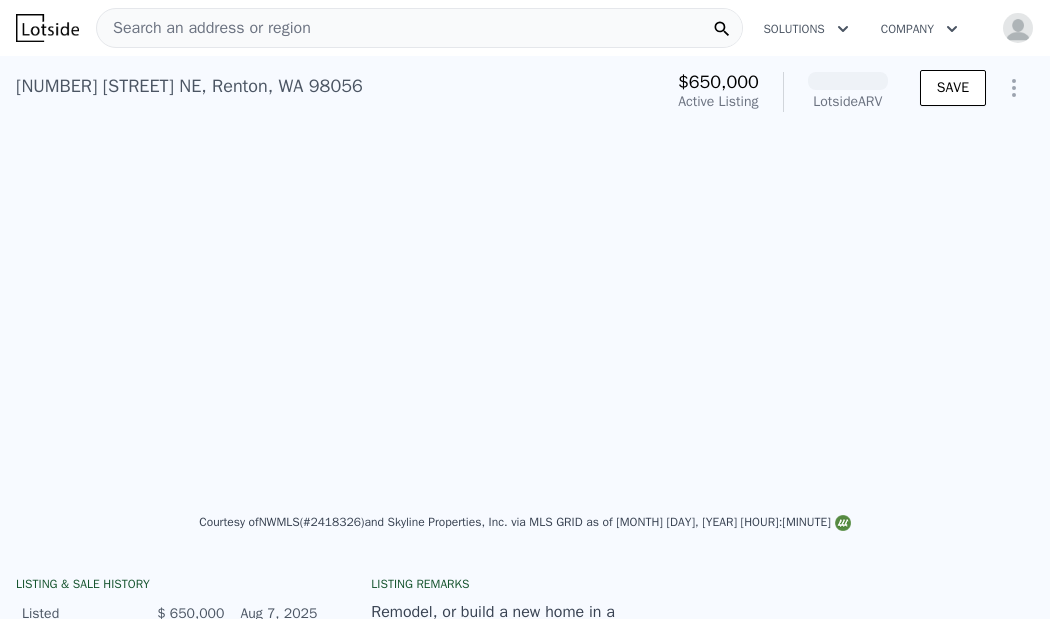 scroll, scrollTop: 0, scrollLeft: 915, axis: horizontal 